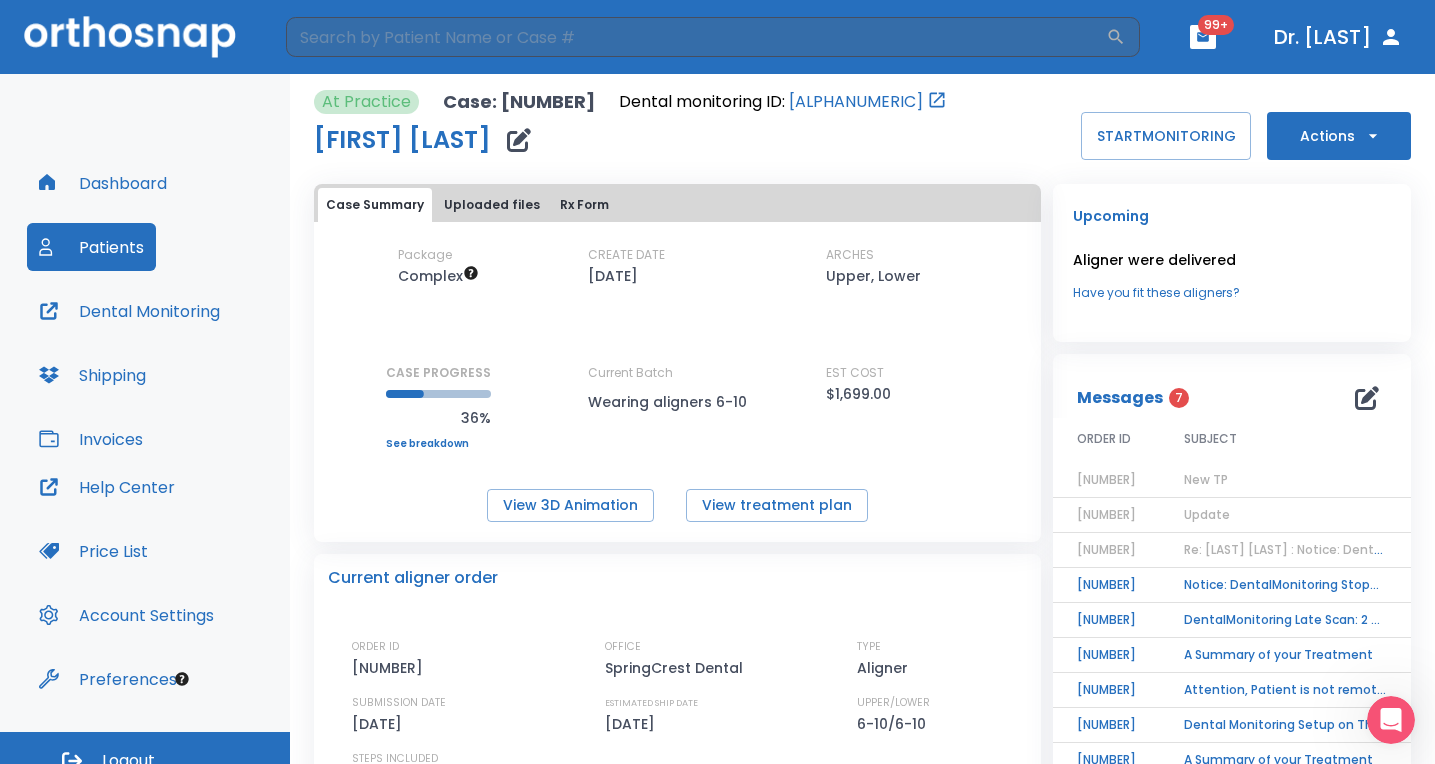 scroll, scrollTop: 0, scrollLeft: 0, axis: both 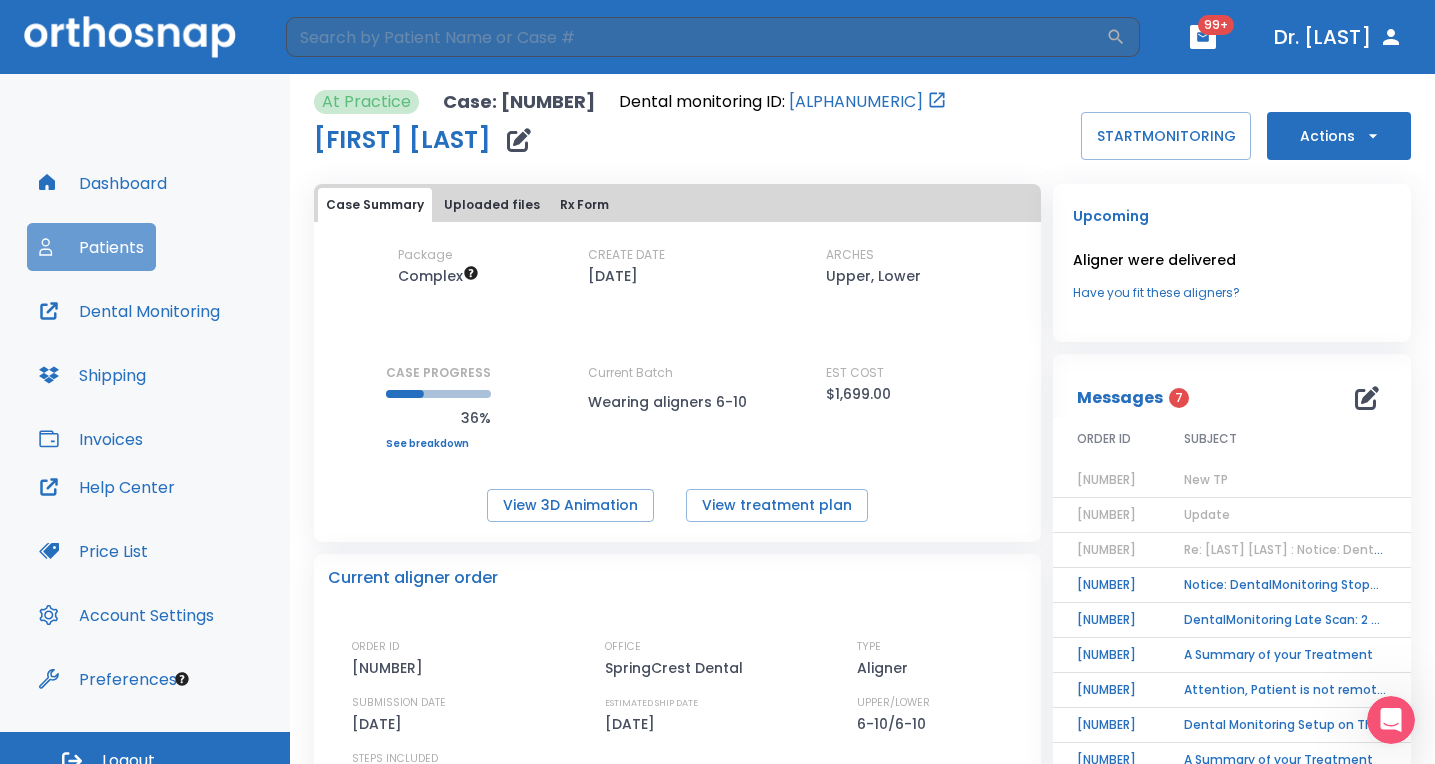 click on "Patients" at bounding box center [91, 247] 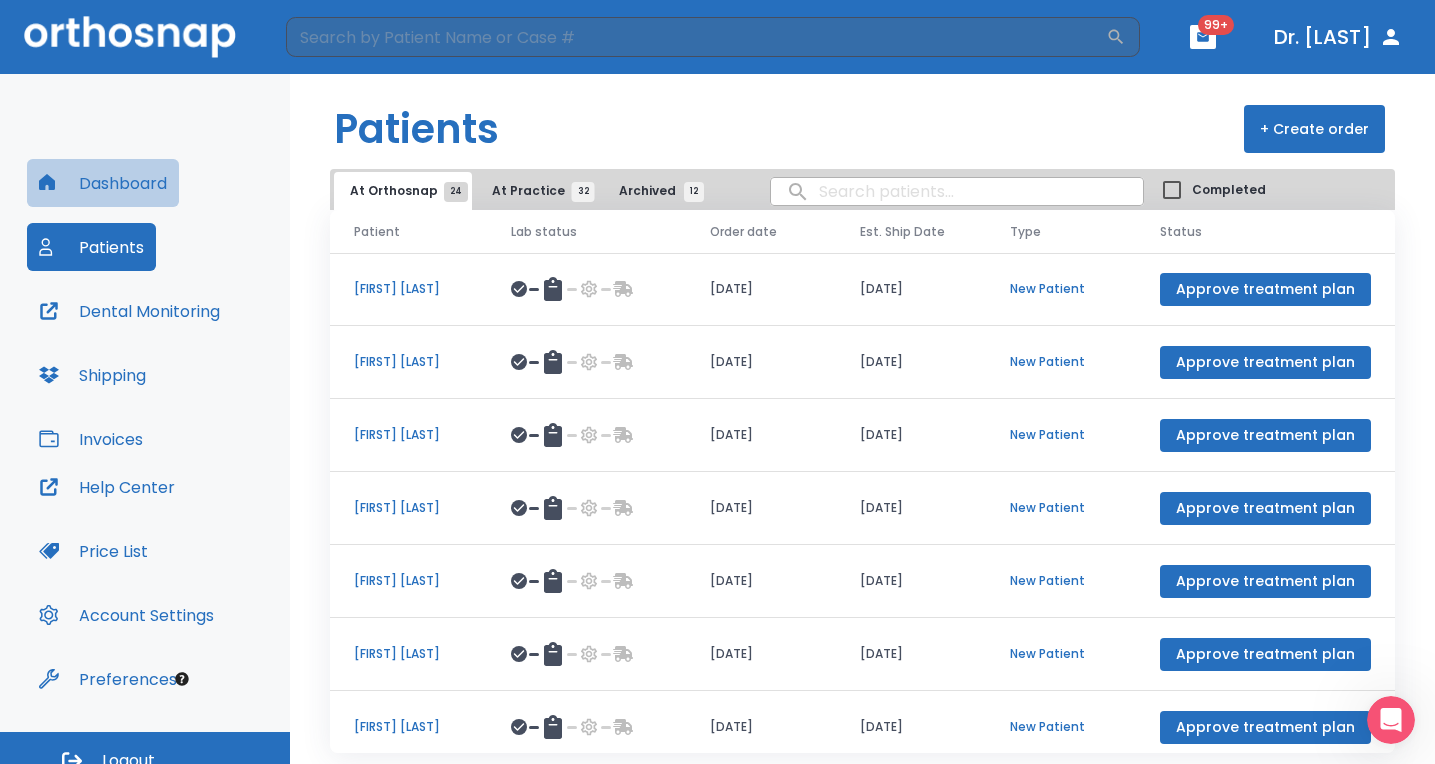 click on "Dashboard" at bounding box center [103, 183] 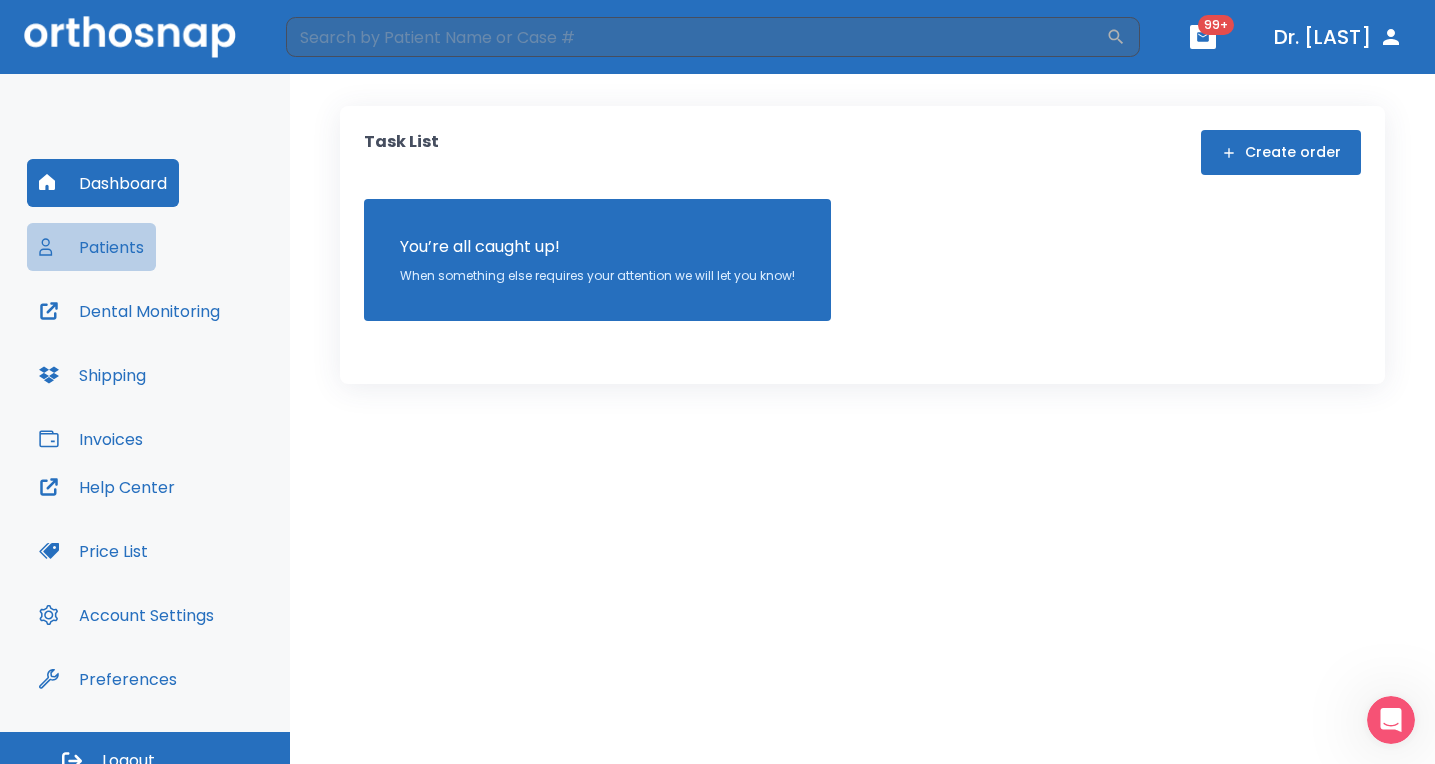click on "Patients" at bounding box center (91, 247) 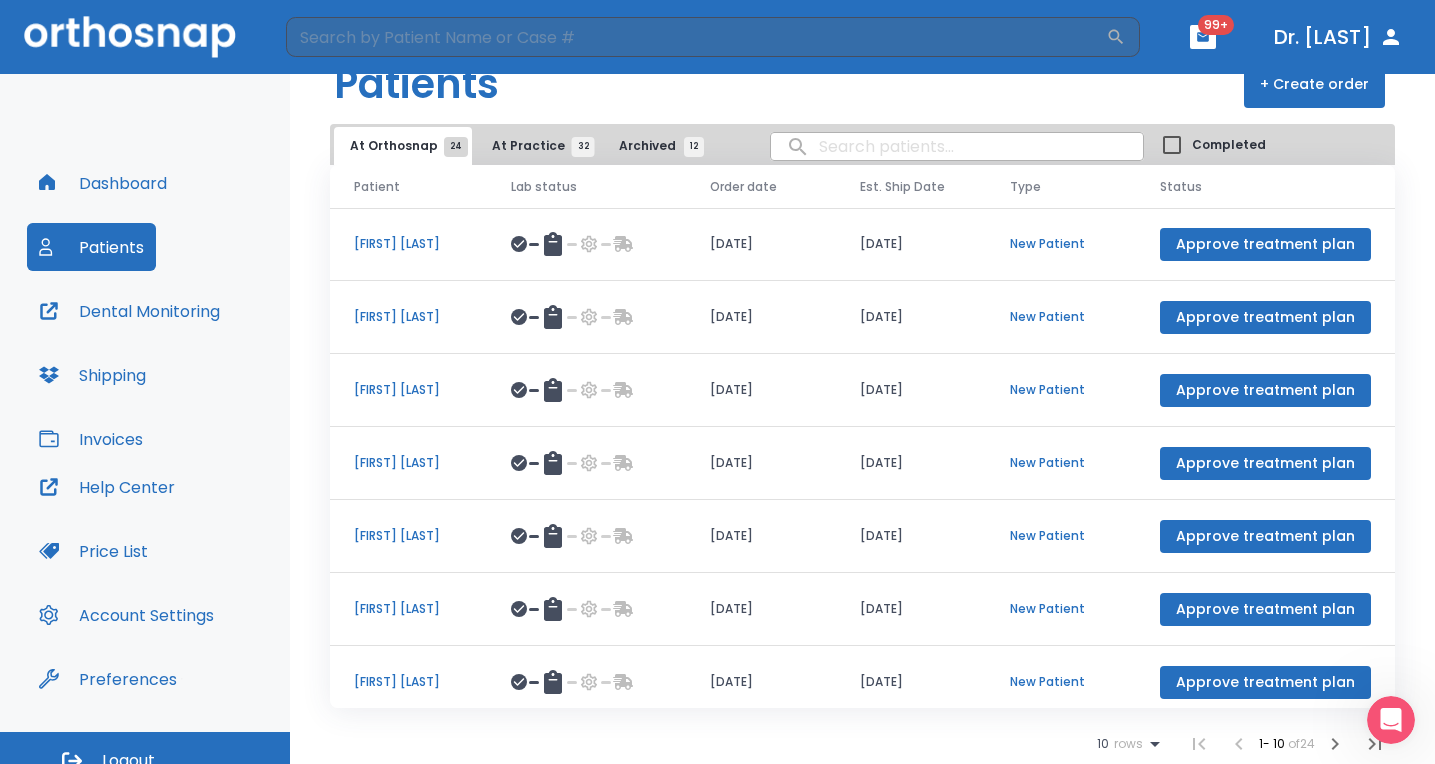 scroll, scrollTop: 0, scrollLeft: 0, axis: both 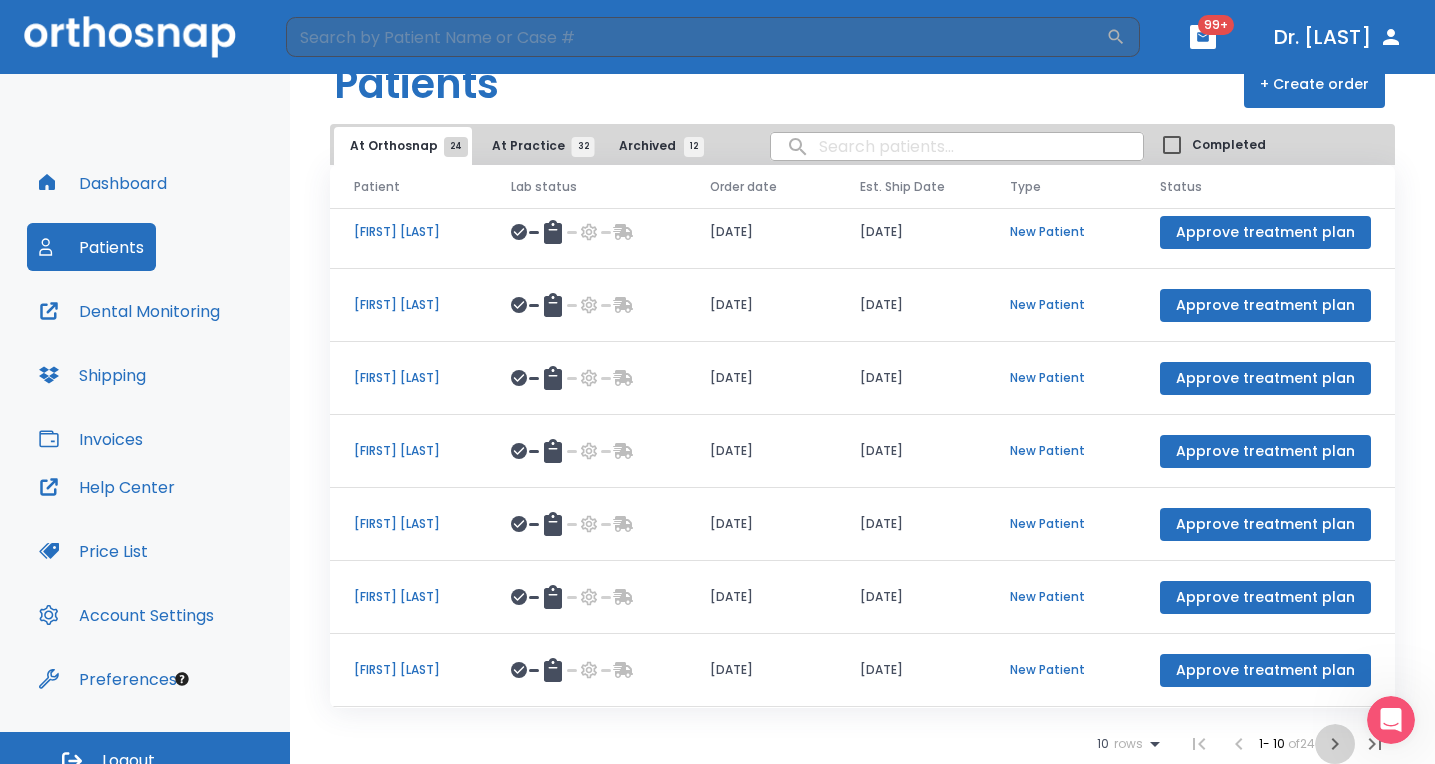 click at bounding box center [1335, 744] 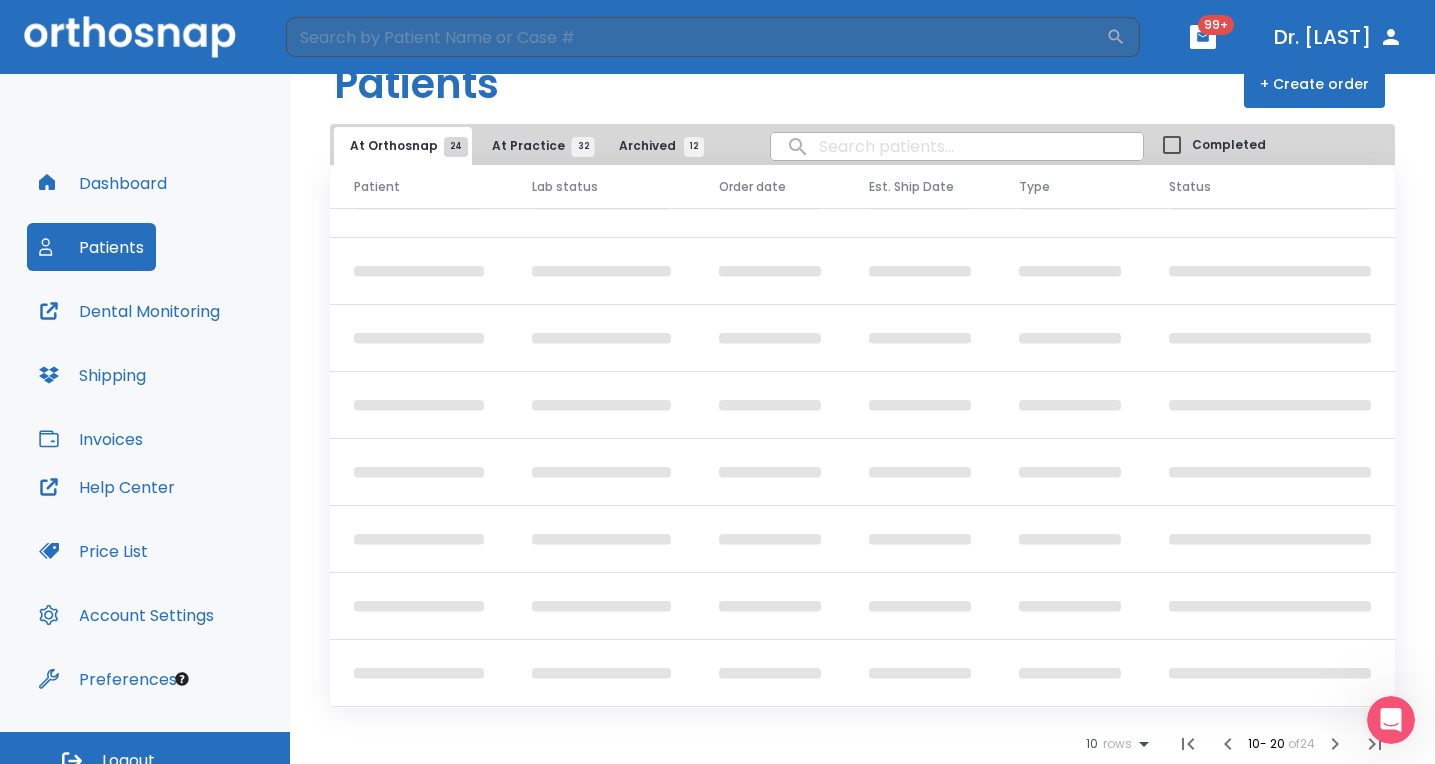 scroll, scrollTop: 231, scrollLeft: 0, axis: vertical 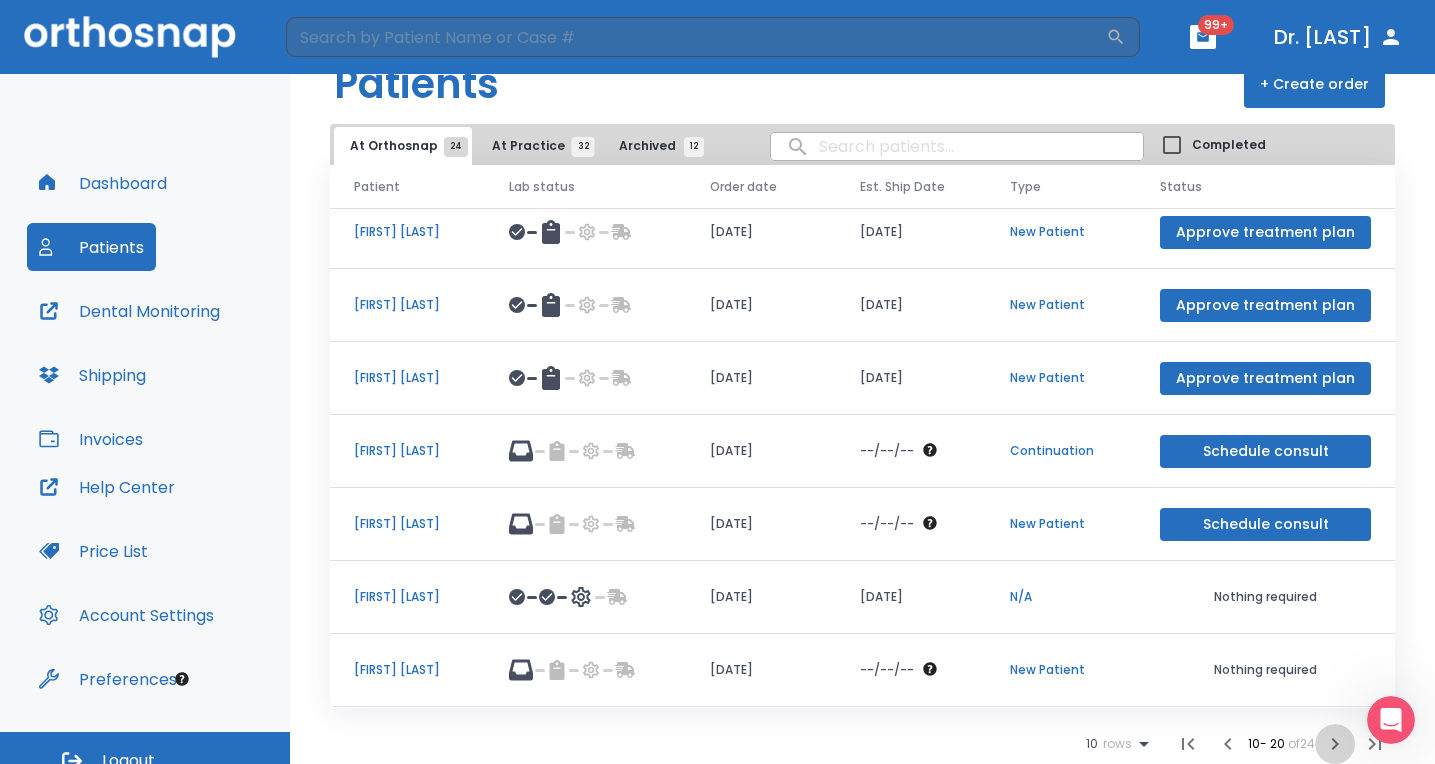 click at bounding box center [1335, 744] 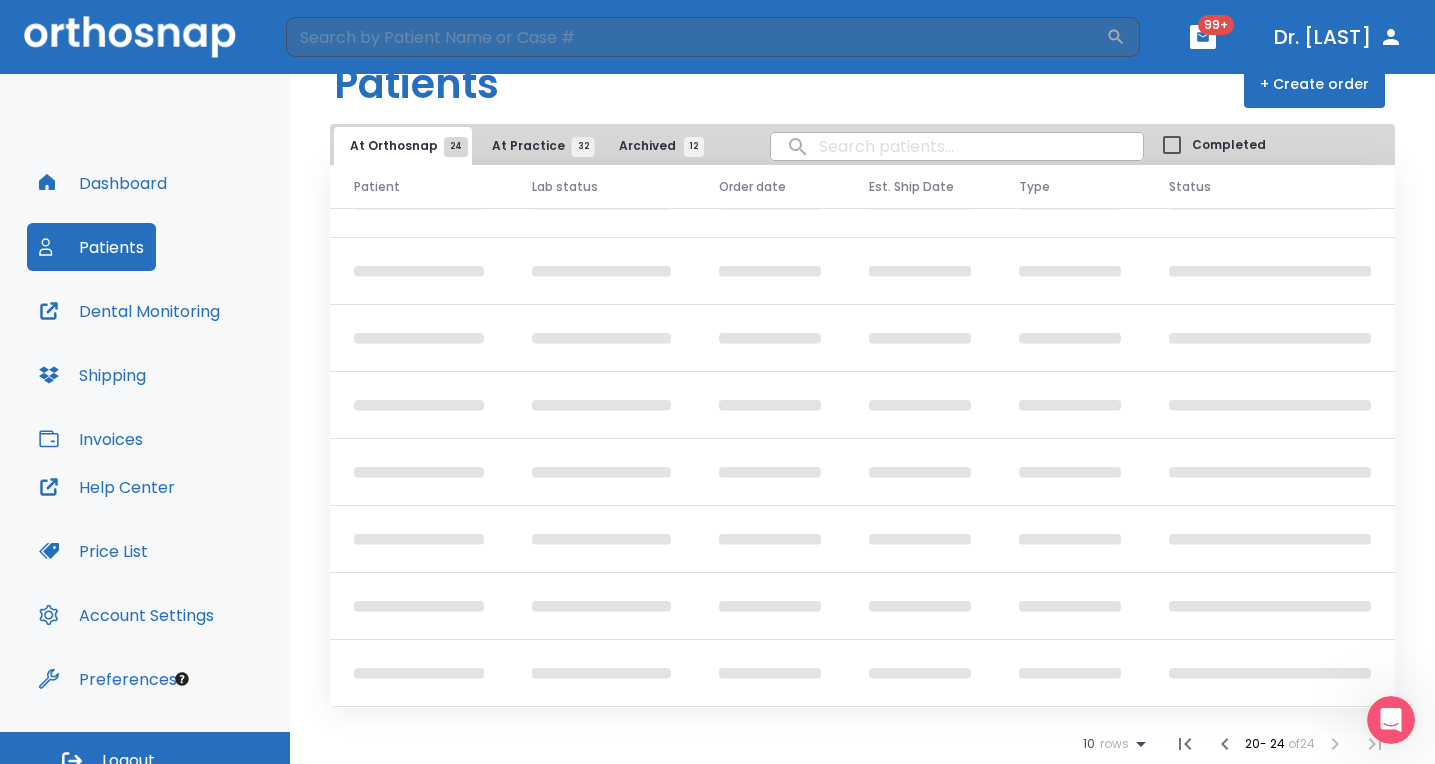 scroll, scrollTop: 0, scrollLeft: 0, axis: both 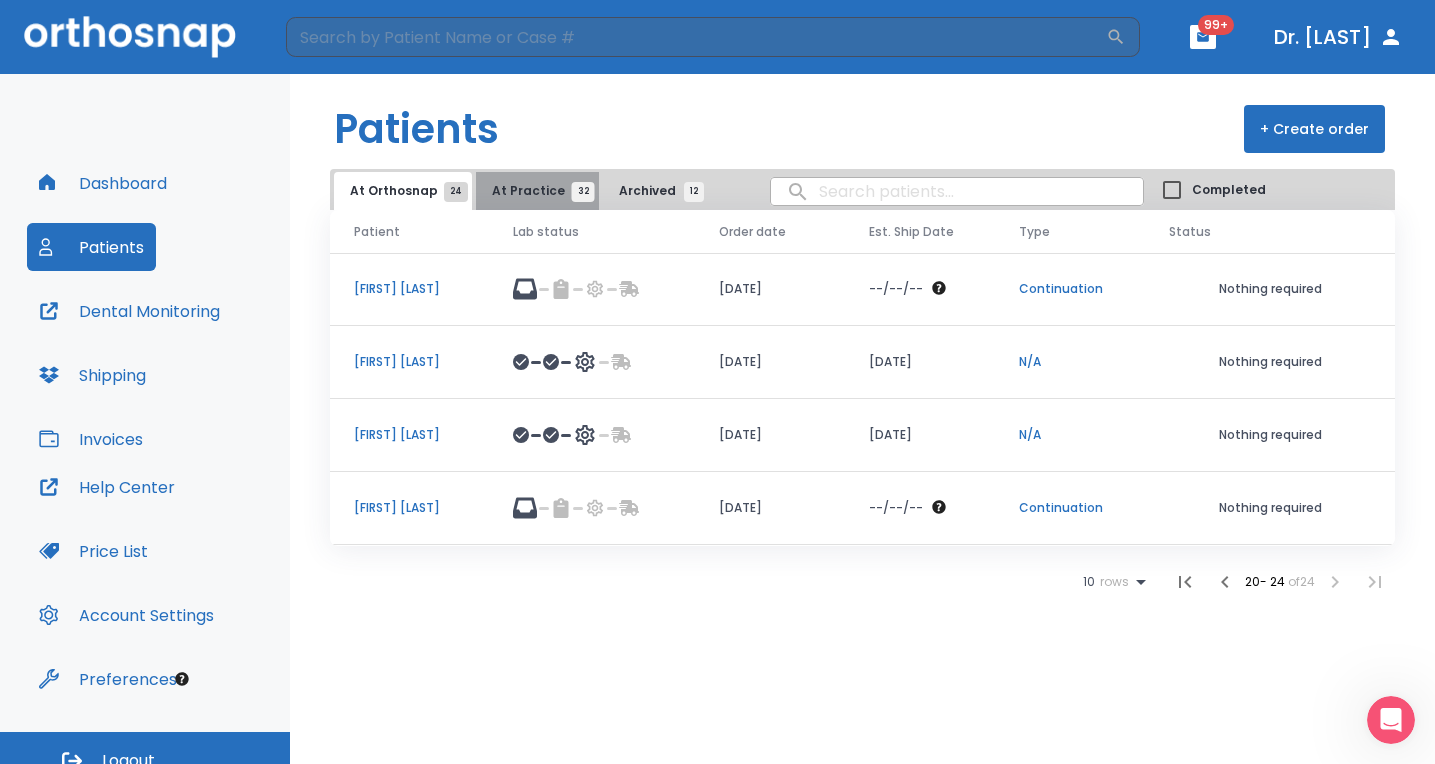 click on "At Practice 32" at bounding box center (537, 191) 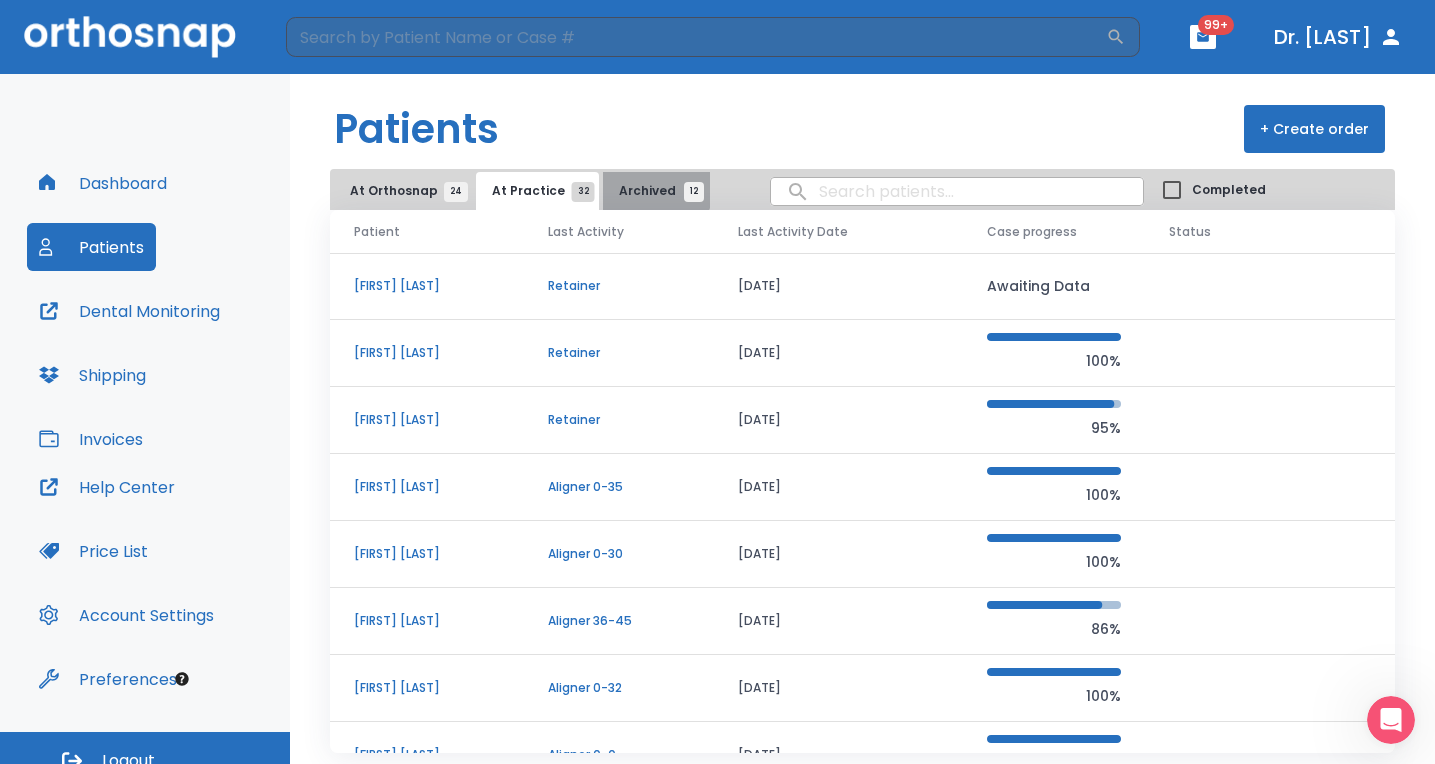 click on "Archived 12" at bounding box center (656, 191) 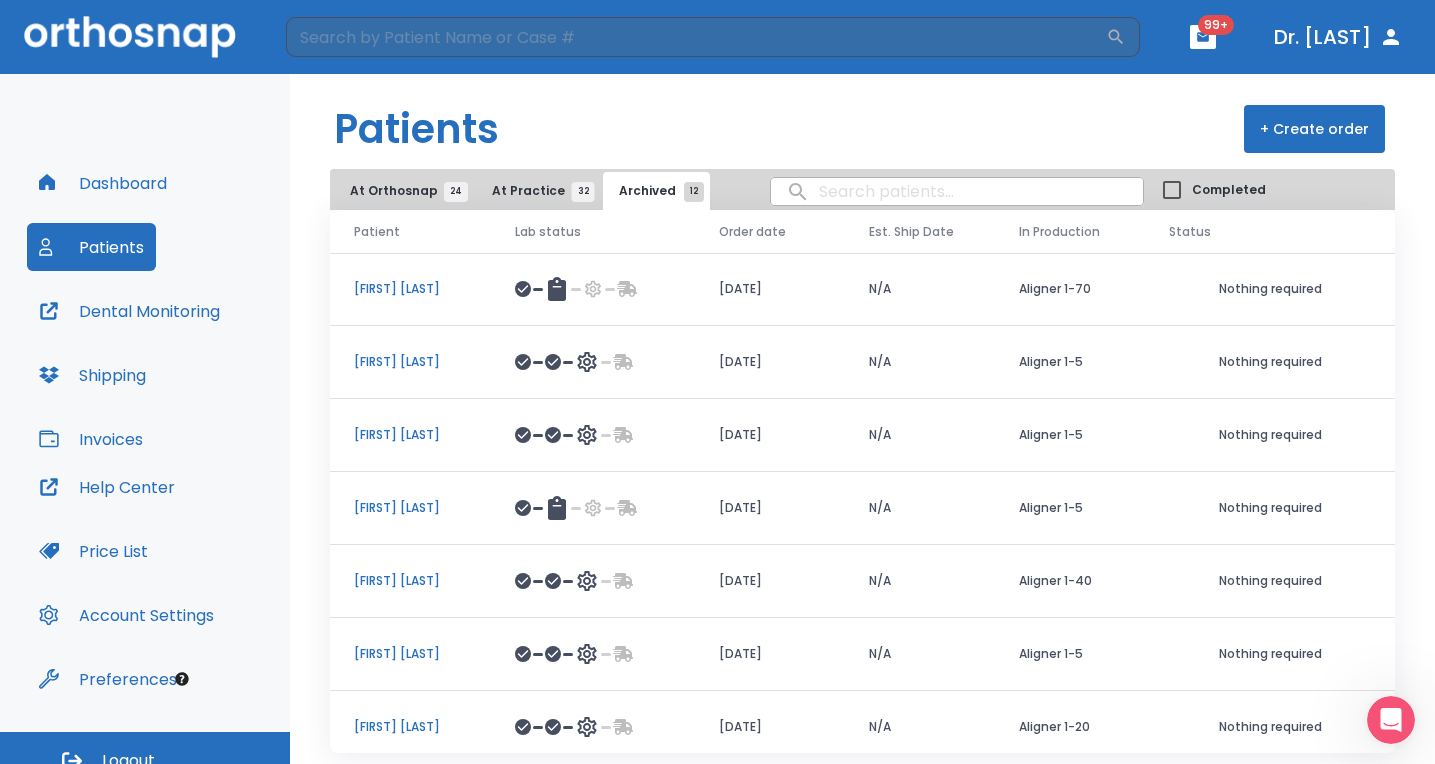 click on "At Orthosnap 24" at bounding box center (403, 191) 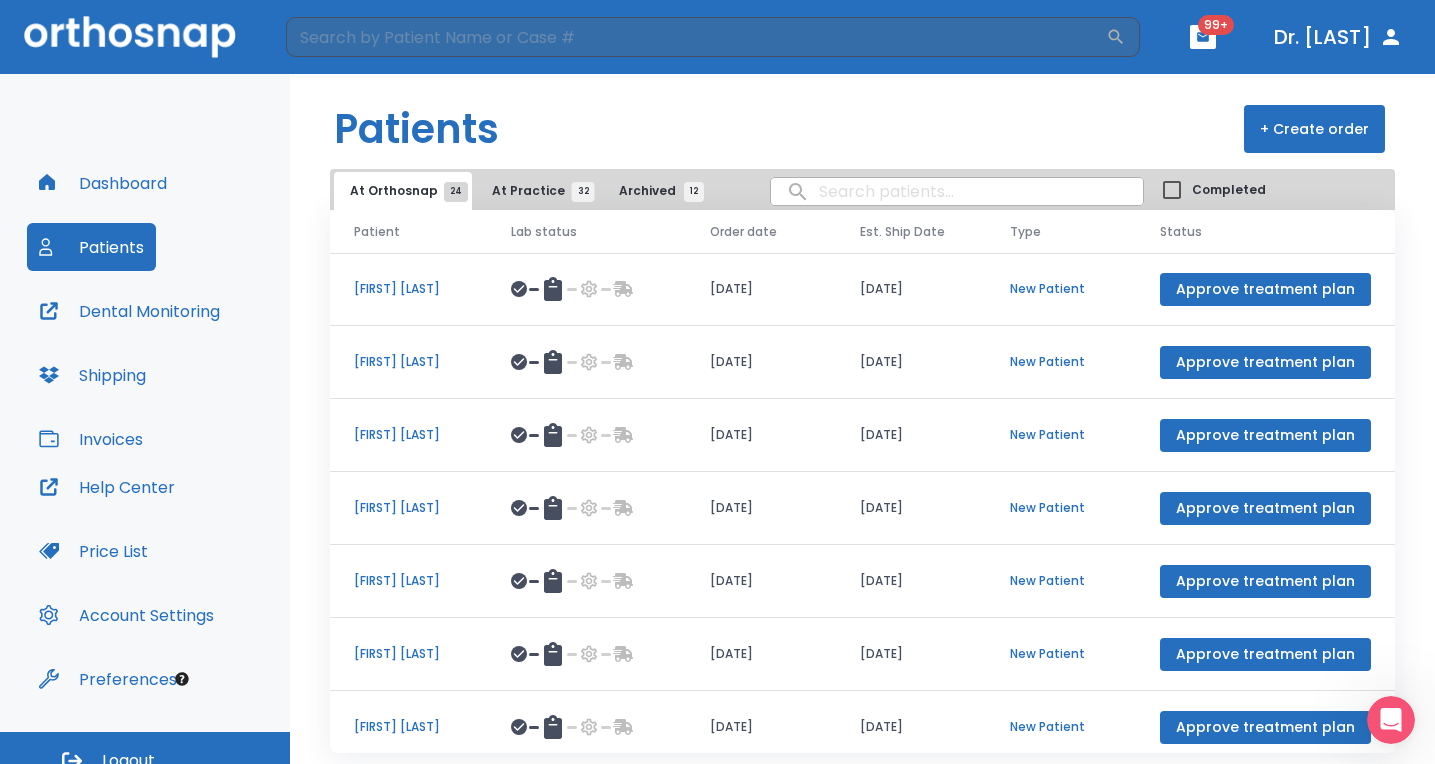 click on "Dashboard" at bounding box center [103, 183] 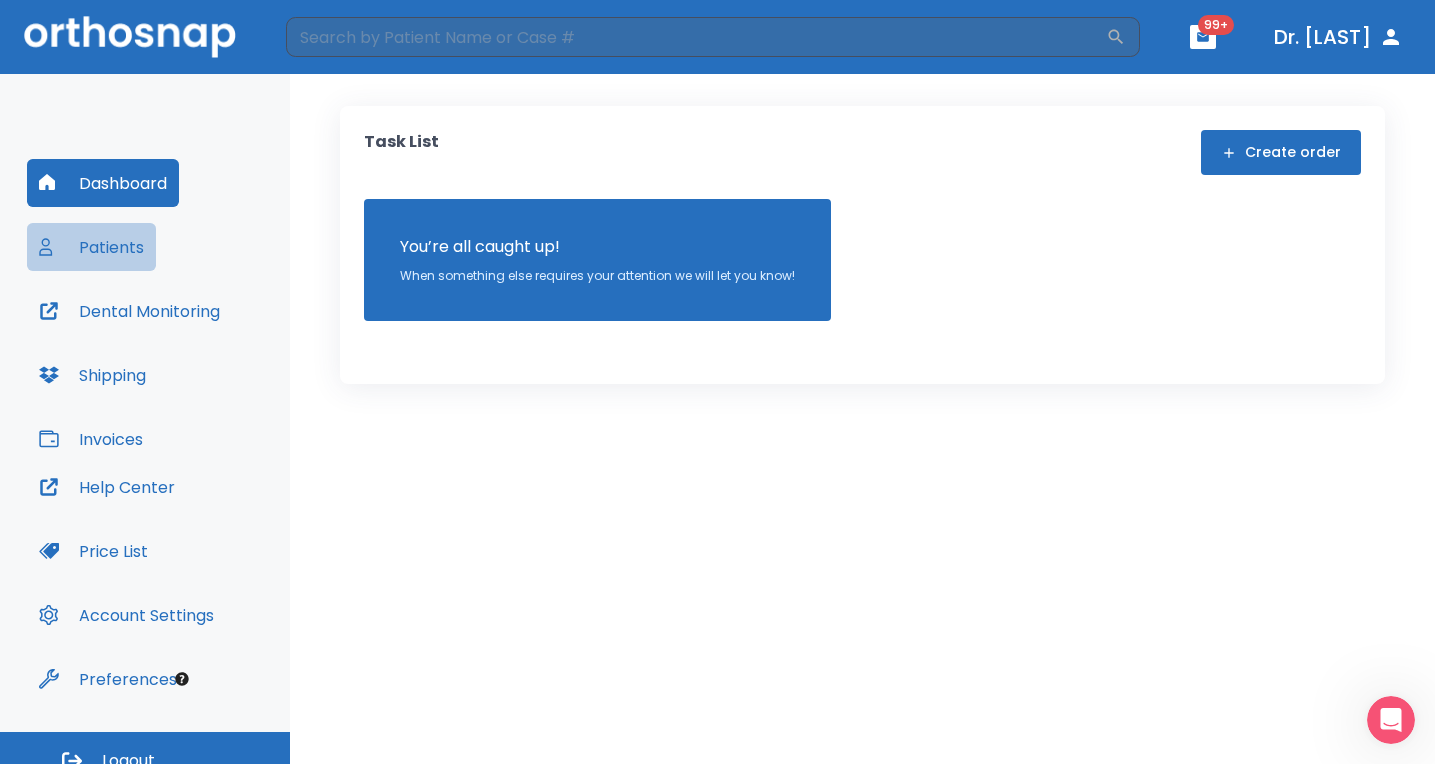 click on "Patients" at bounding box center (91, 247) 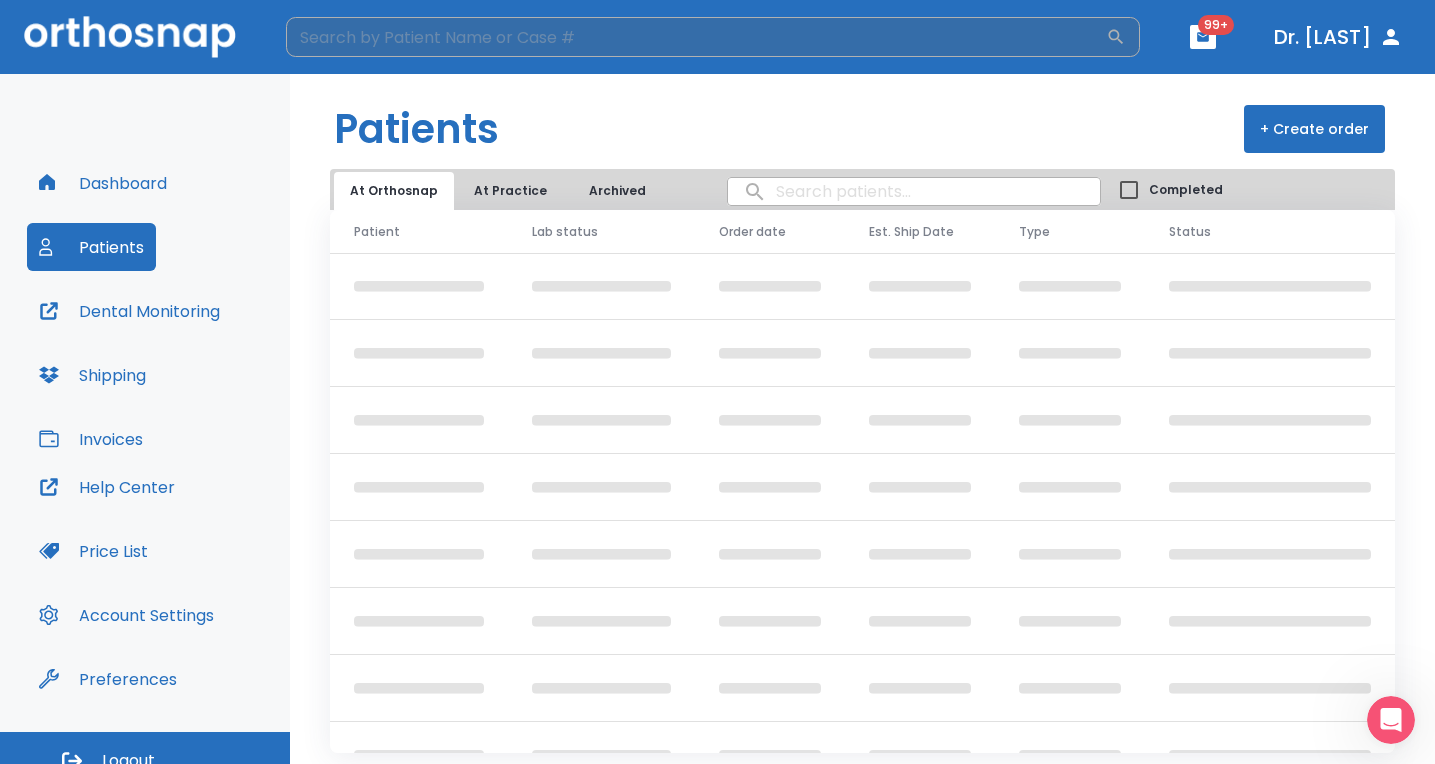click at bounding box center (696, 37) 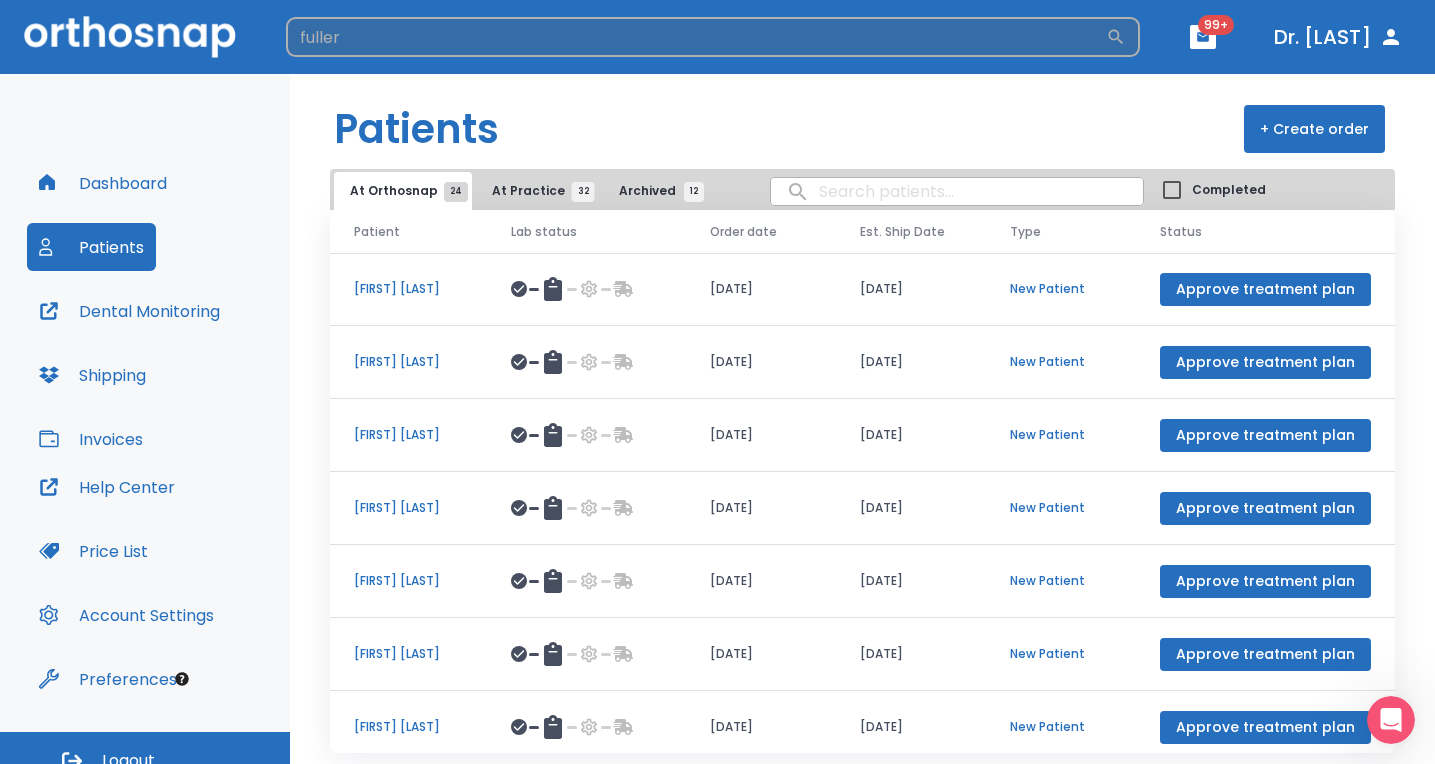 type on "fuller" 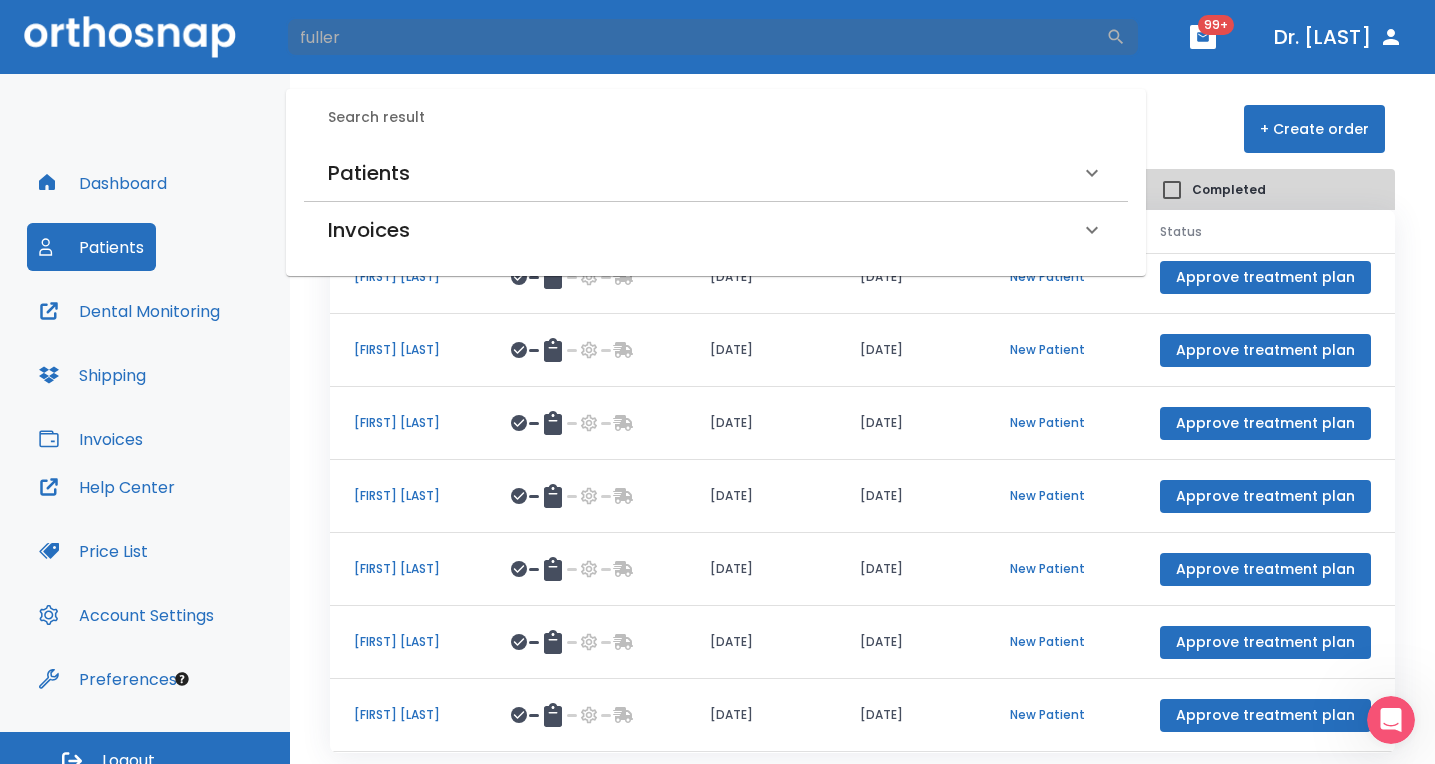 scroll, scrollTop: 0, scrollLeft: 0, axis: both 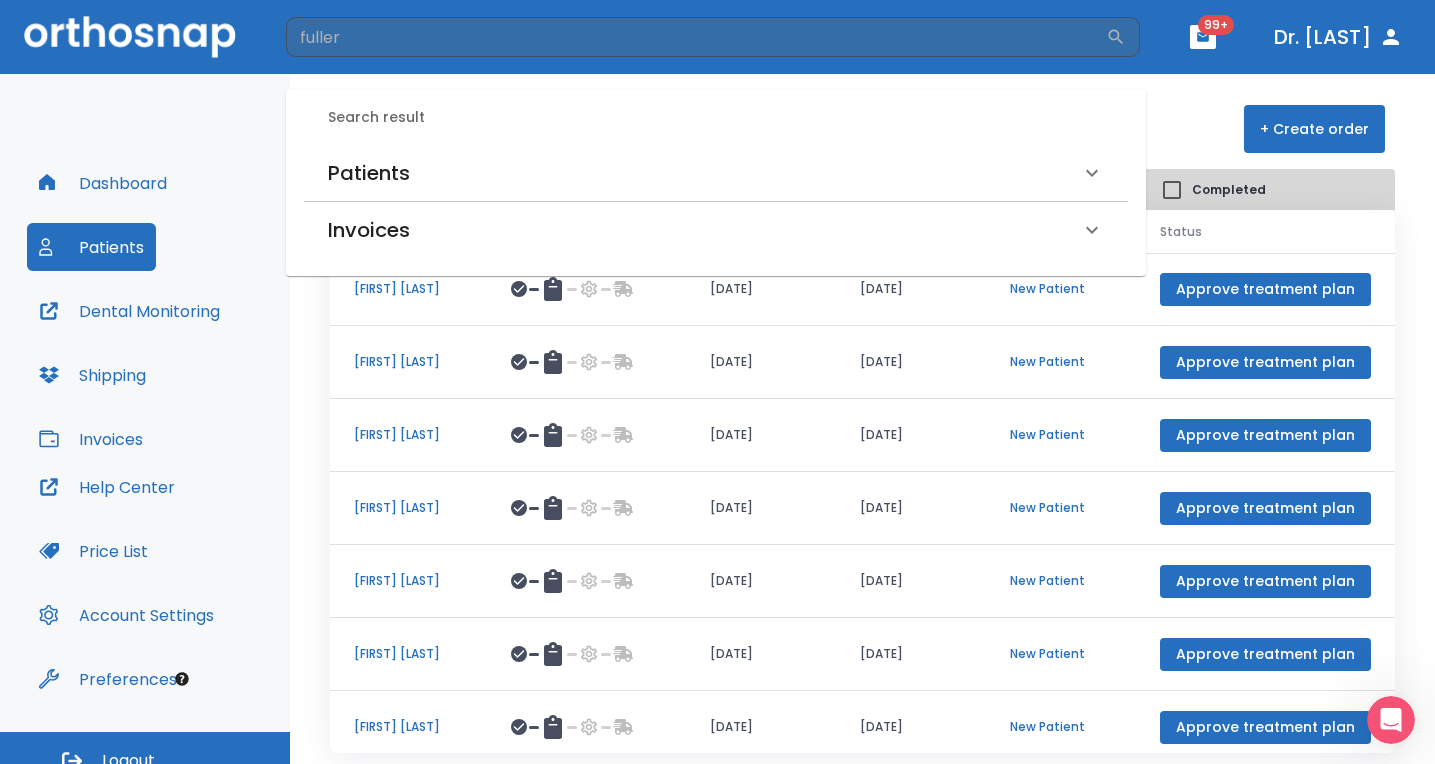 click on "Patients" at bounding box center [369, 173] 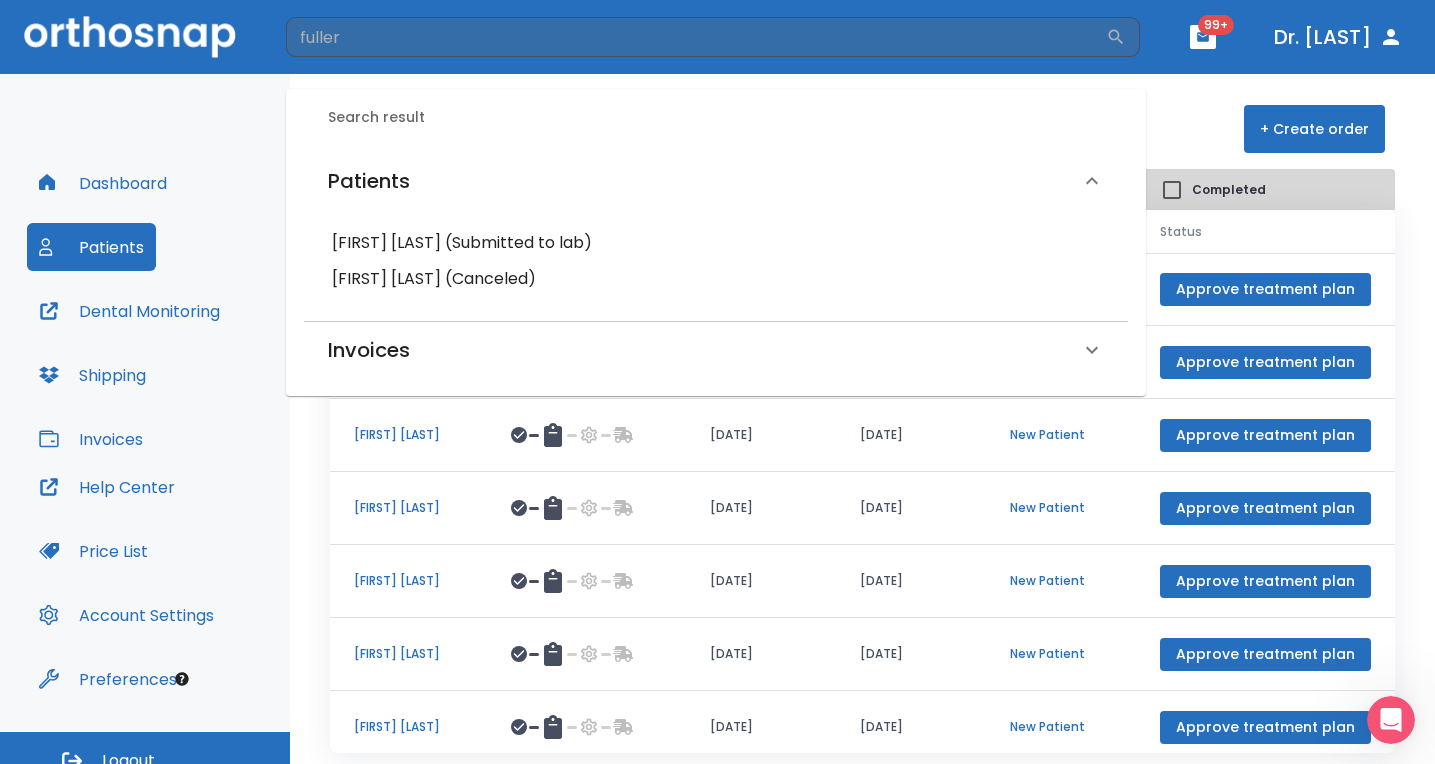 click on "[FIRST] [LAST] (Submitted to lab)" at bounding box center (716, 243) 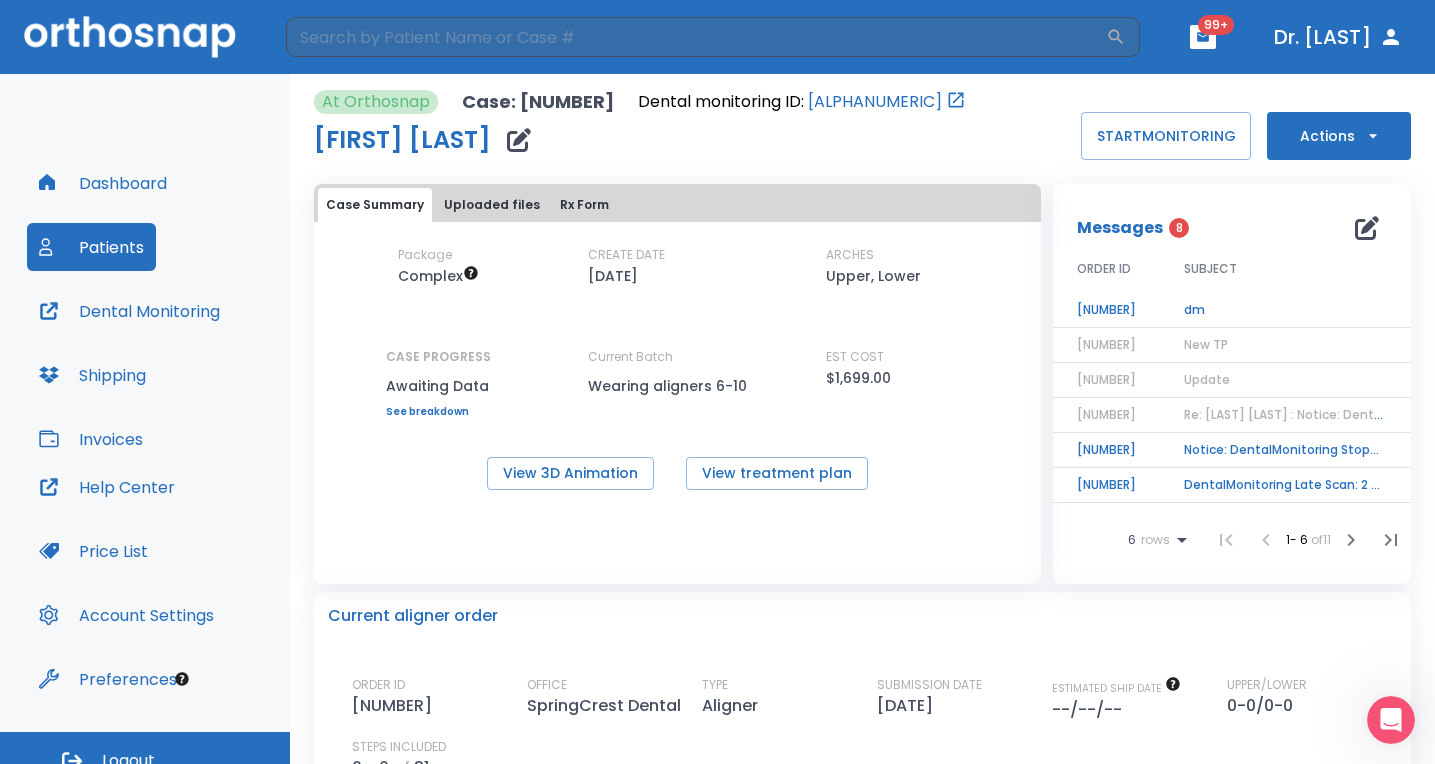 click on "Actions" at bounding box center (1339, 136) 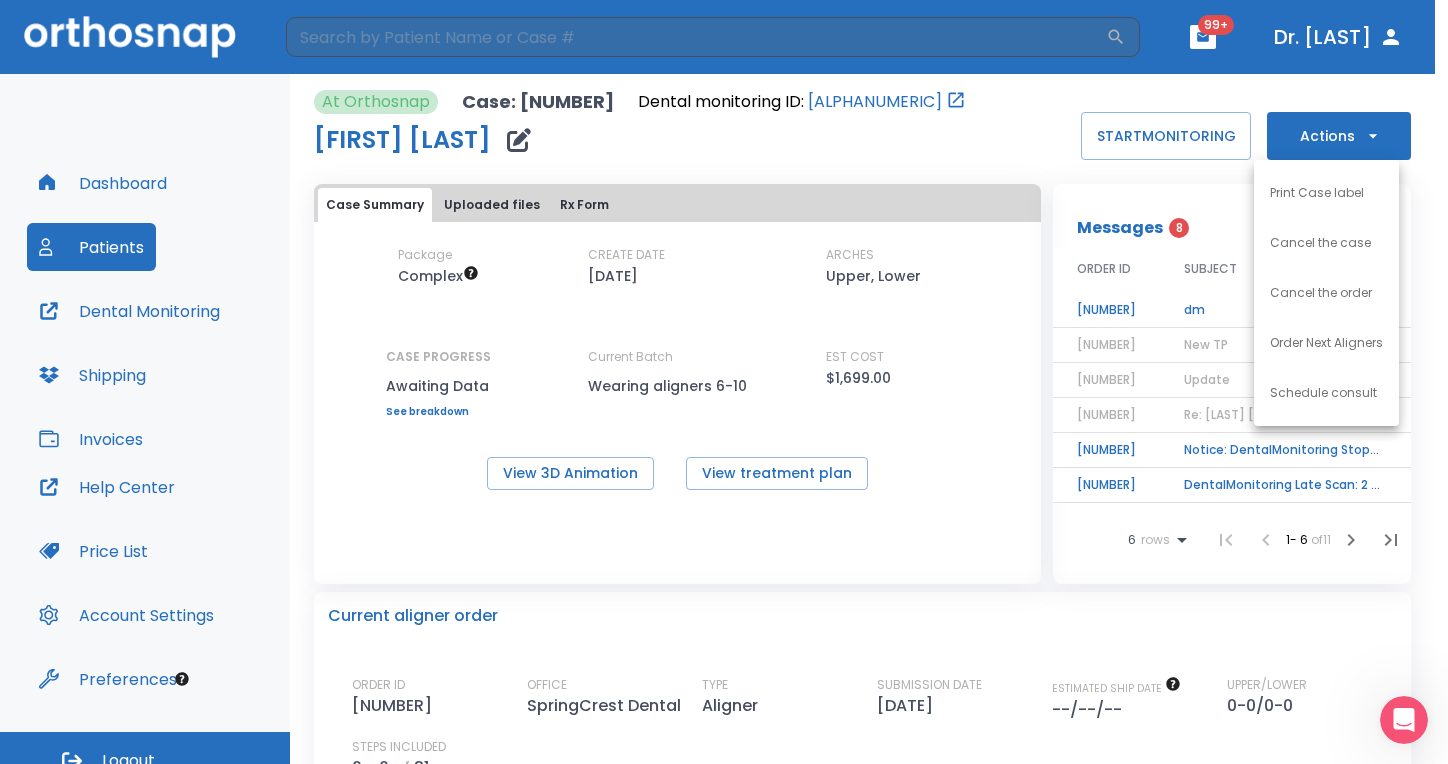 click on "Order Next Aligners" at bounding box center [1326, 343] 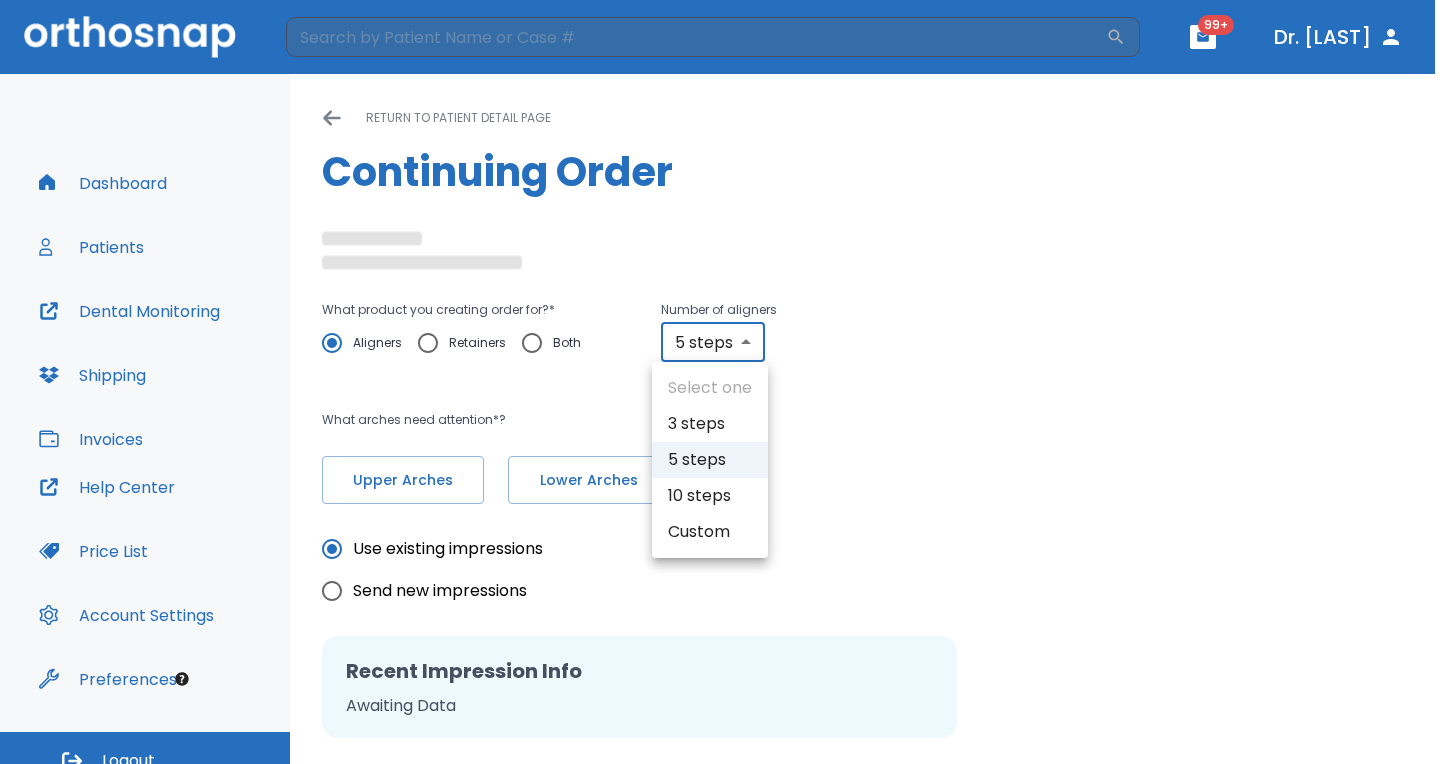 click on "​ 99+ [LAST] Dashboard Patients Dental Monitoring Shipping Invoices Help Center Price List Account Settings Preferences Logout Please, wait until data(files) saving will have finished return to patient detail page Continuing Order What product you creating order for? * Aligners Retainers Both Number of aligners [NUMBER] steps [NUMBER] ​ What arches need attention*? Upper Arches Lower Arches Use existing impressions Send new impressions Recent Impression Info Awaiting Data If you have any additional treatment preferences, please provide them here: x ​ Save as draft Cancel Submit order Select one [NUMBER] steps [NUMBER] steps [NUMBER] steps Custom" at bounding box center (724, 382) 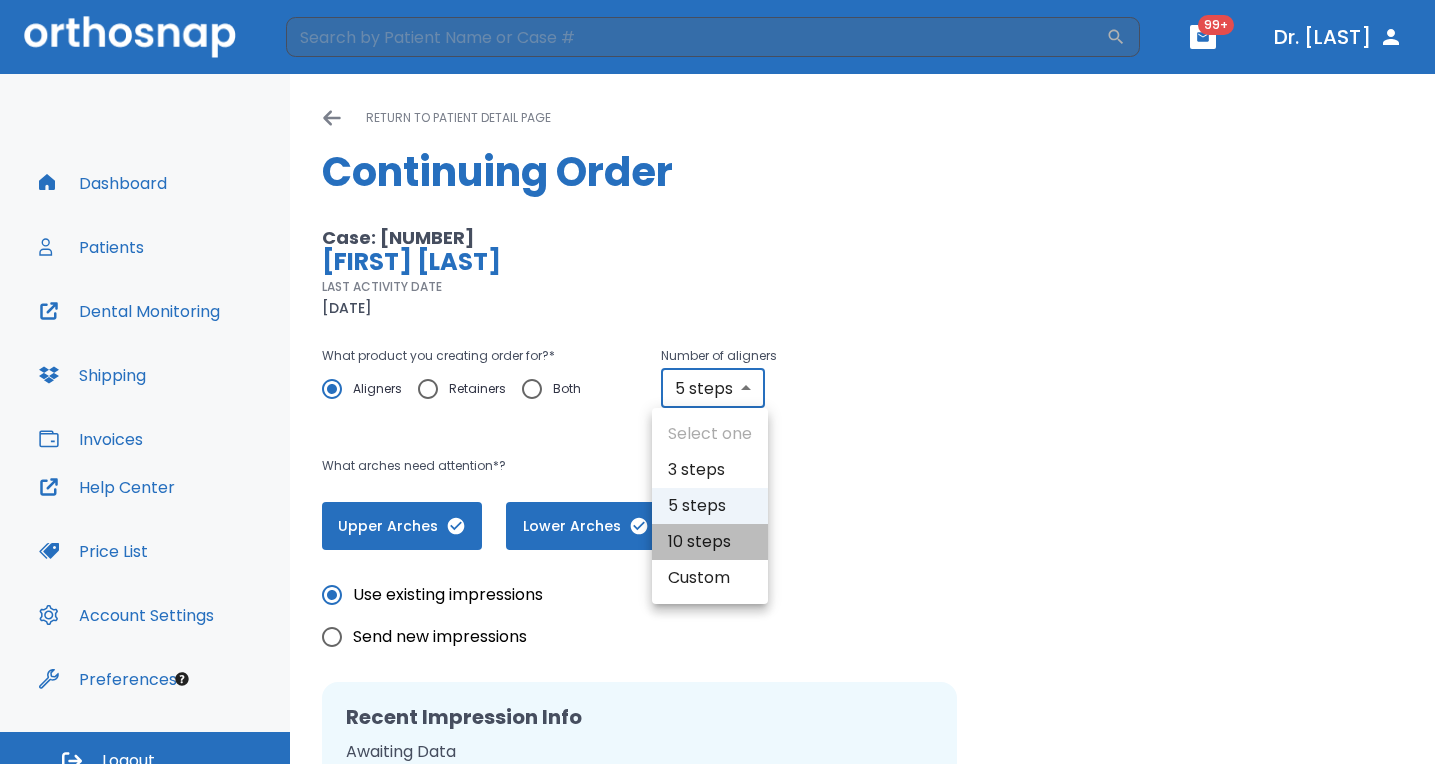 click on "10 steps" at bounding box center [710, 542] 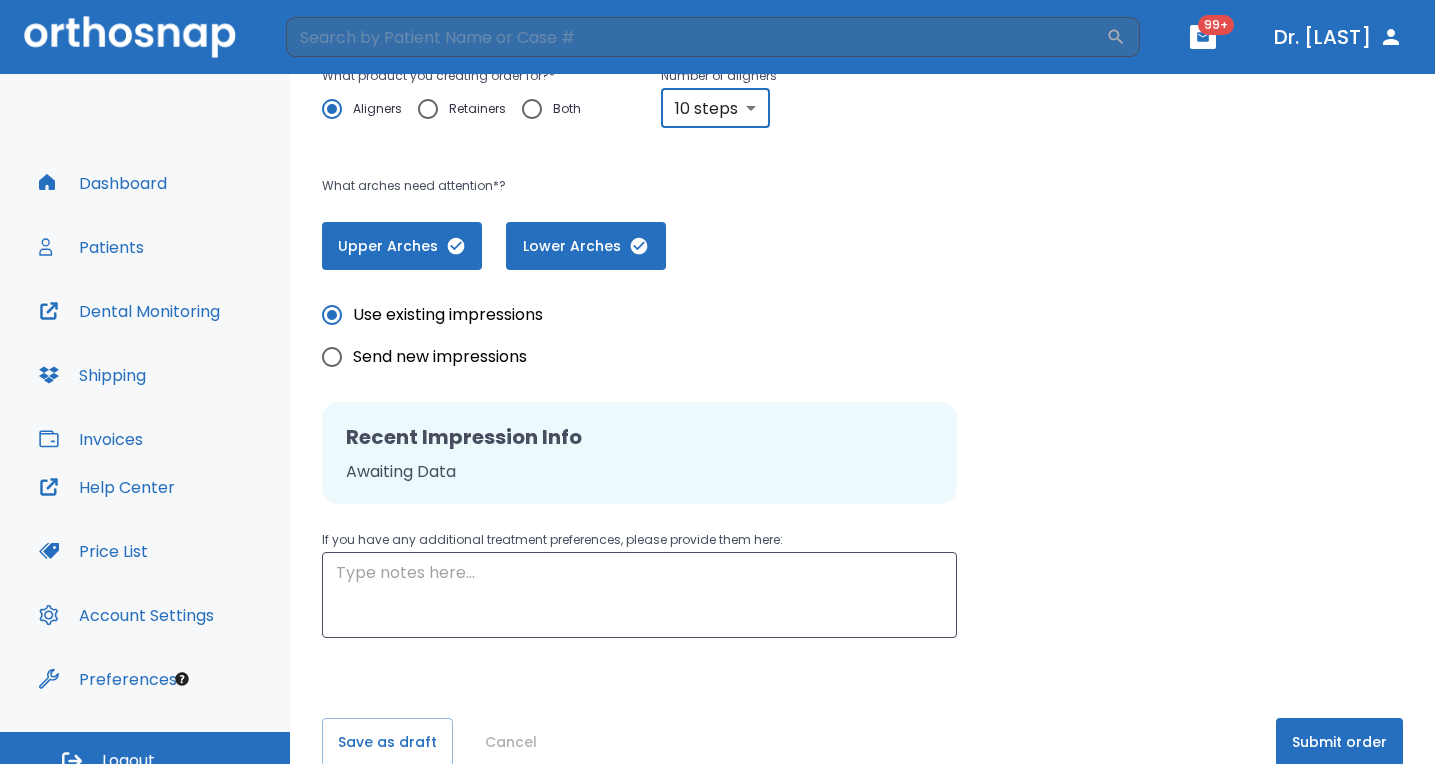 scroll, scrollTop: 281, scrollLeft: 0, axis: vertical 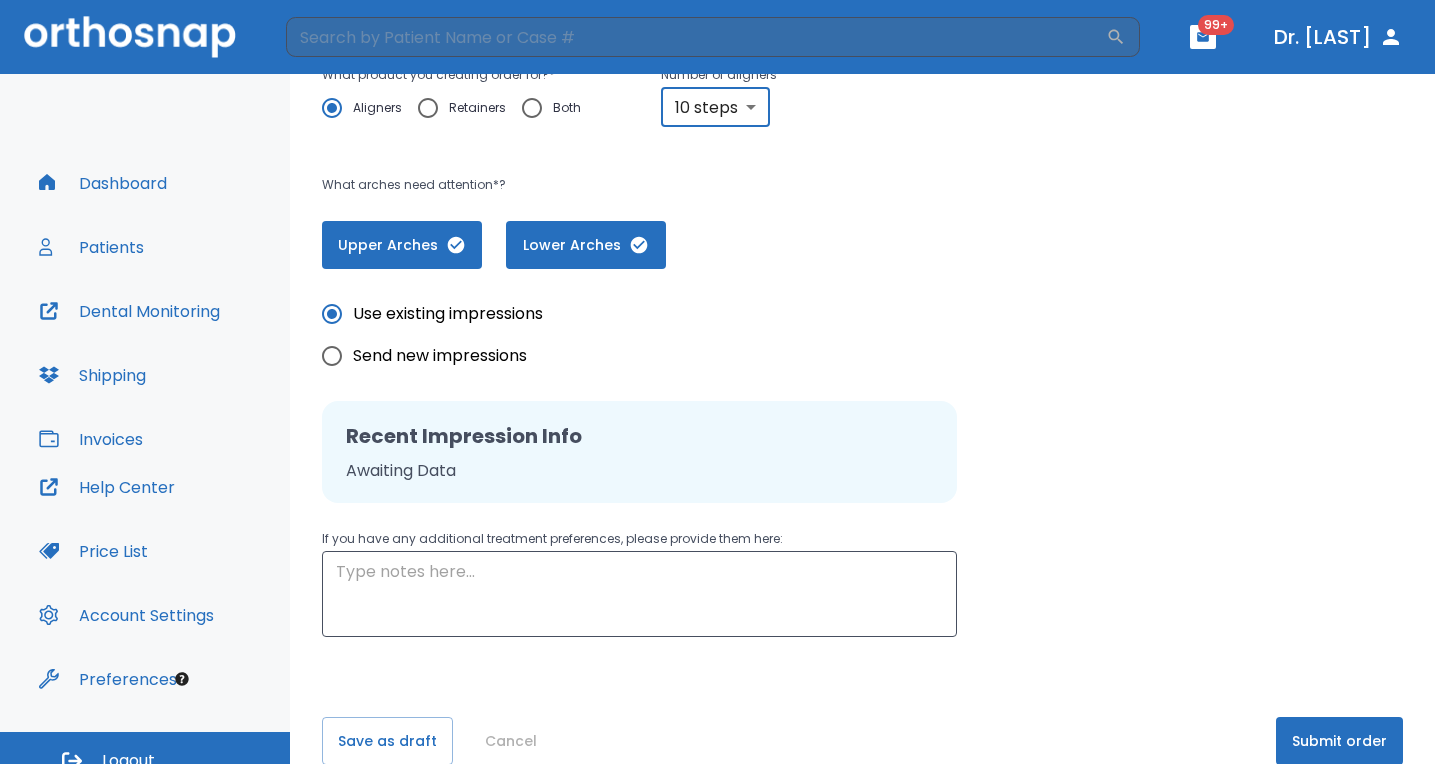 click on "Send new impressions" at bounding box center [332, 314] 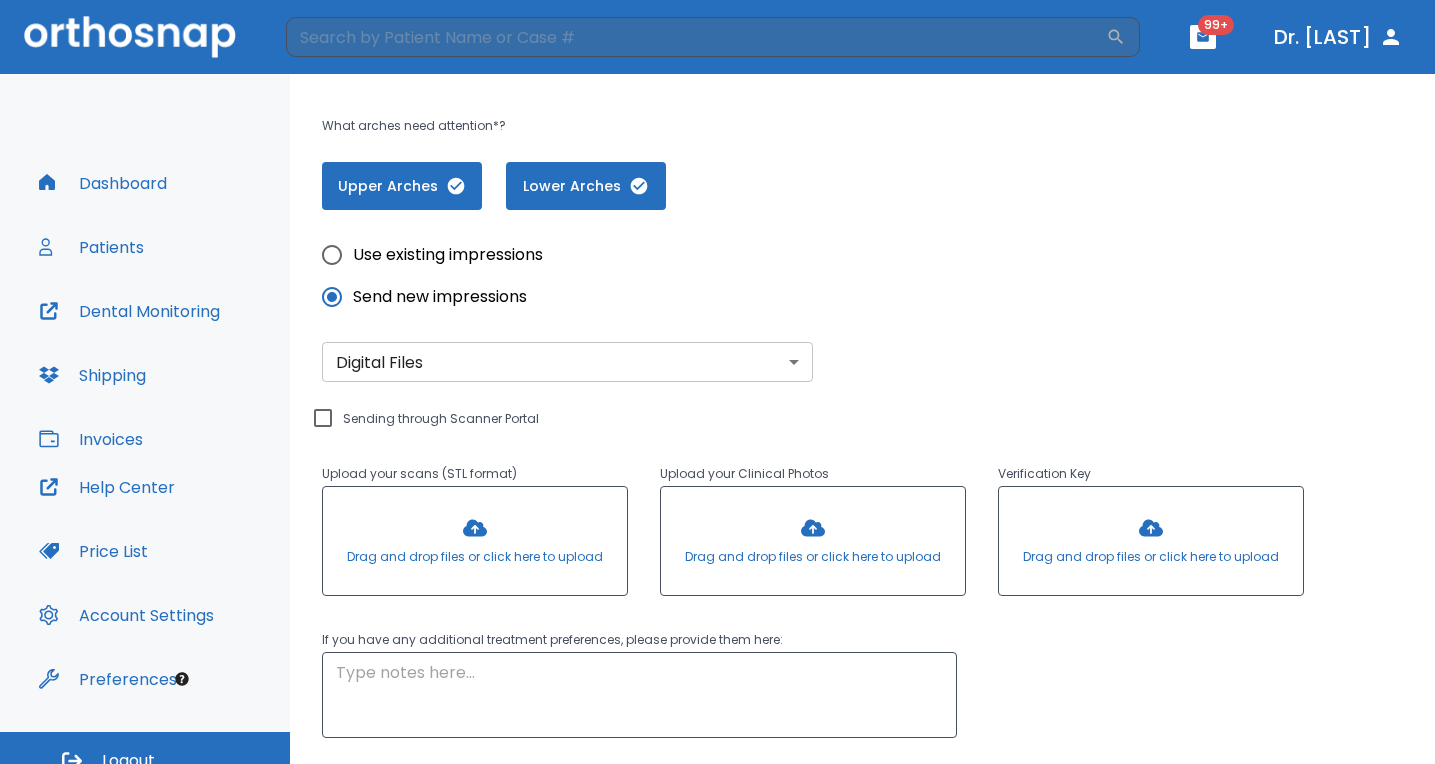 scroll, scrollTop: 418, scrollLeft: 0, axis: vertical 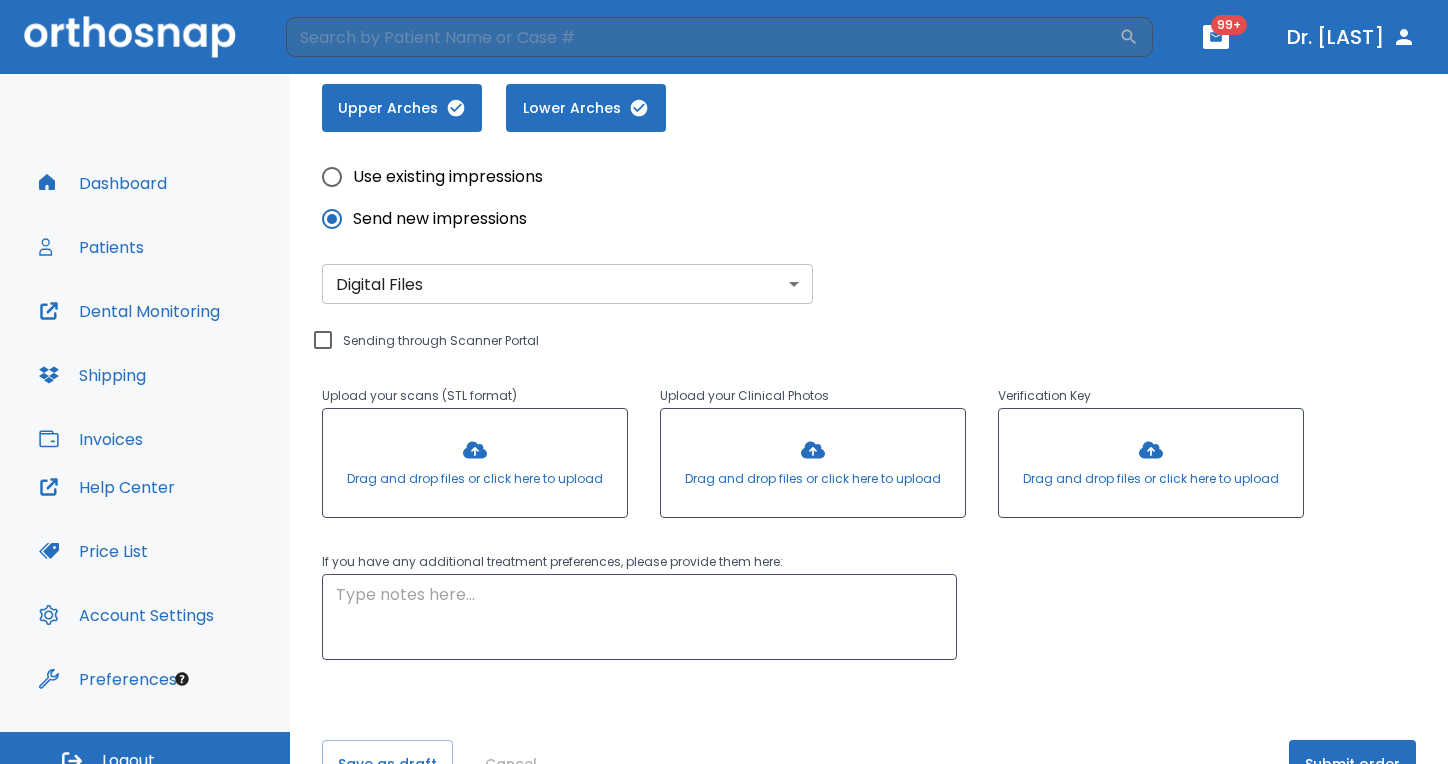 click on "​ 99+ Dr. Hayer Dashboard Patients Dental Monitoring Shipping Invoices Help Center Price List Account Settings Preferences Logout Please, wait until data(files) saving will have finished return to patient detail page Continuing Order Case: 12709 [FIRST] [LAST] LAST ACTIVITY DATE [DATE] What product you creating order for? * Aligners Retainers Both Number of aligners 10 steps 10 ​ What arches need attention*? Upper Arches Lower Arches Use existing impressions Send new impressions Digital Files digital ​ Sending through Scanner Portal Upload your scans (STL format) Drag and drop files or click here to upload Upload your Clinical Photos Drag and drop files or click here to upload Verification Key Drag and drop files or click here to upload If you have any additional treatment preferences, please provide them here: x ​ Save as draft Cancel Submit order" at bounding box center (724, 382) 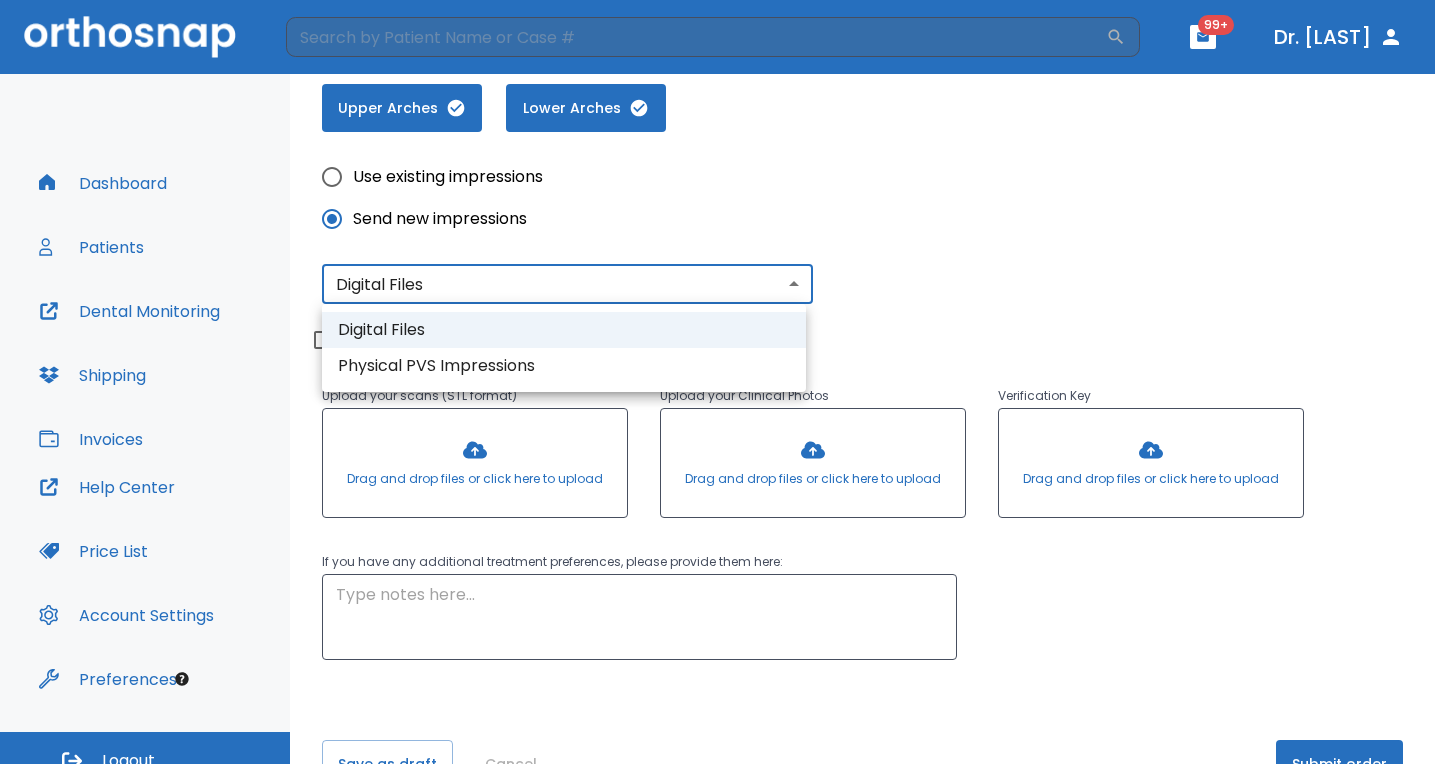 click on "Digital Files" at bounding box center (564, 330) 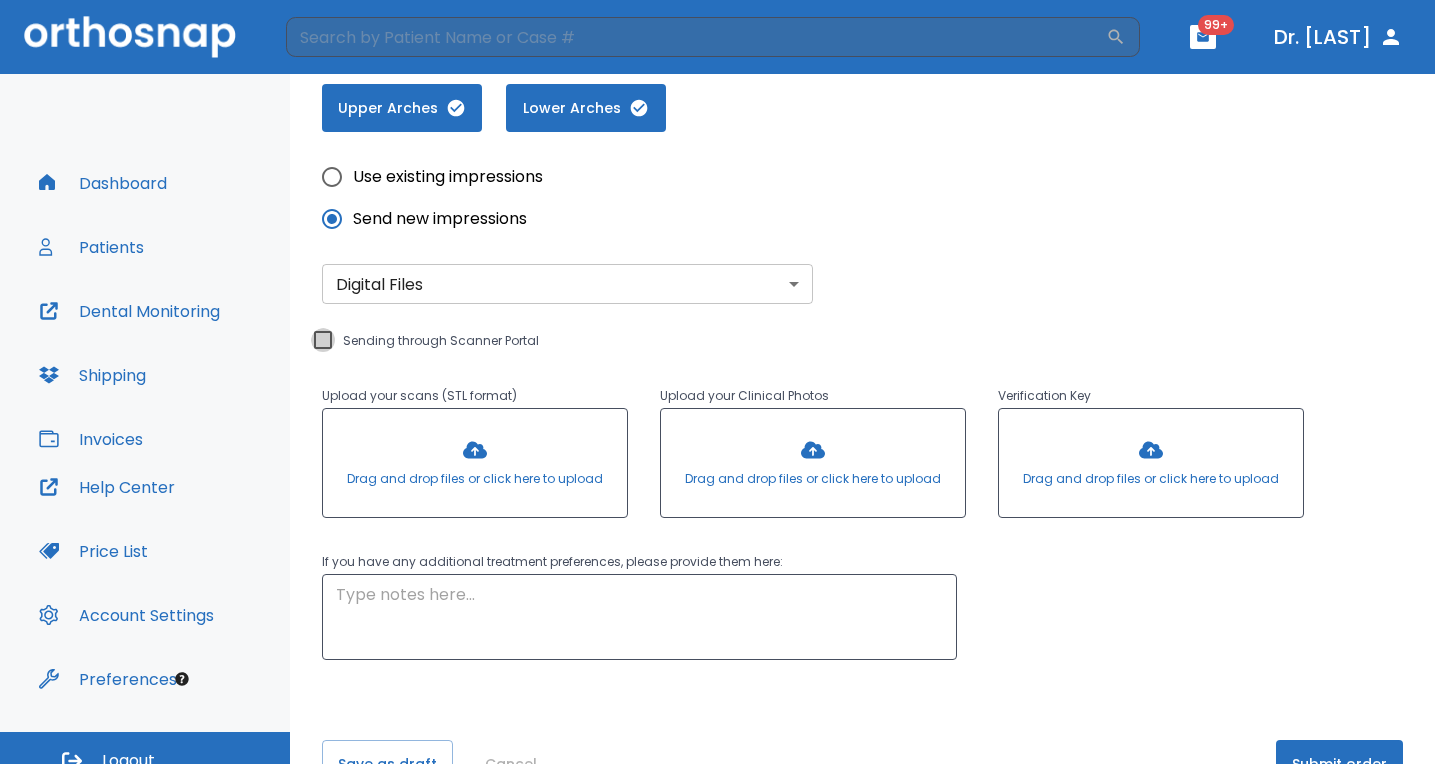 click on "Sending through Scanner Portal" at bounding box center [323, 340] 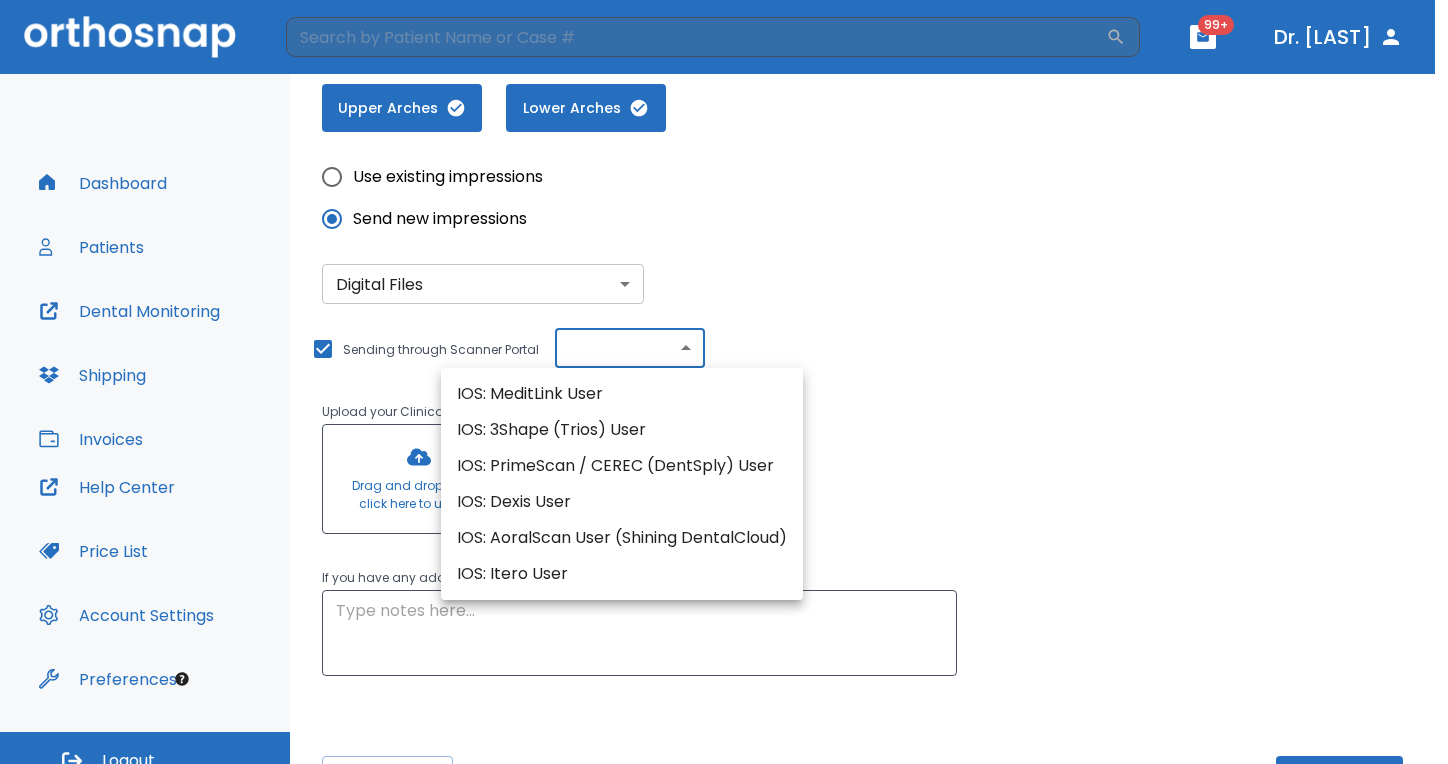 click on "​ 99+ [LAST] Dashboard Patients Dental Monitoring Shipping Invoices Help Center Price List Account Settings Preferences Logout Please, wait until data(files) saving will have finished return to patient detail page Continuing Order Case: [NUMBER] [LAST] [LAST]  LAST ACTIVITY DATE [DATE] What product you creating order for? * Aligners Retainers Both Number of aligners [NUMBER] steps [NUMBER] ​ What arches need attention*? Upper Arches Lower Arches Use existing impressions Send new impressions Digital Files digital ​ Sending through Scanner Portal ​ ​ Upload your Clinical Photos Drag and drop files or click here to upload Verification Key Drag and drop files or click here to upload If you have any additional treatment preferences, please provide them here: x ​ Save as draft Cancel Submit order IOS: MeditLink User IOS: 3Shape (Trios) User IOS: PrimeScan / CEREC (DentSply) User IOS: Dexis User IOS: AoralScan User (Shining DentalCloud) User IOS: Itero User" at bounding box center (724, 382) 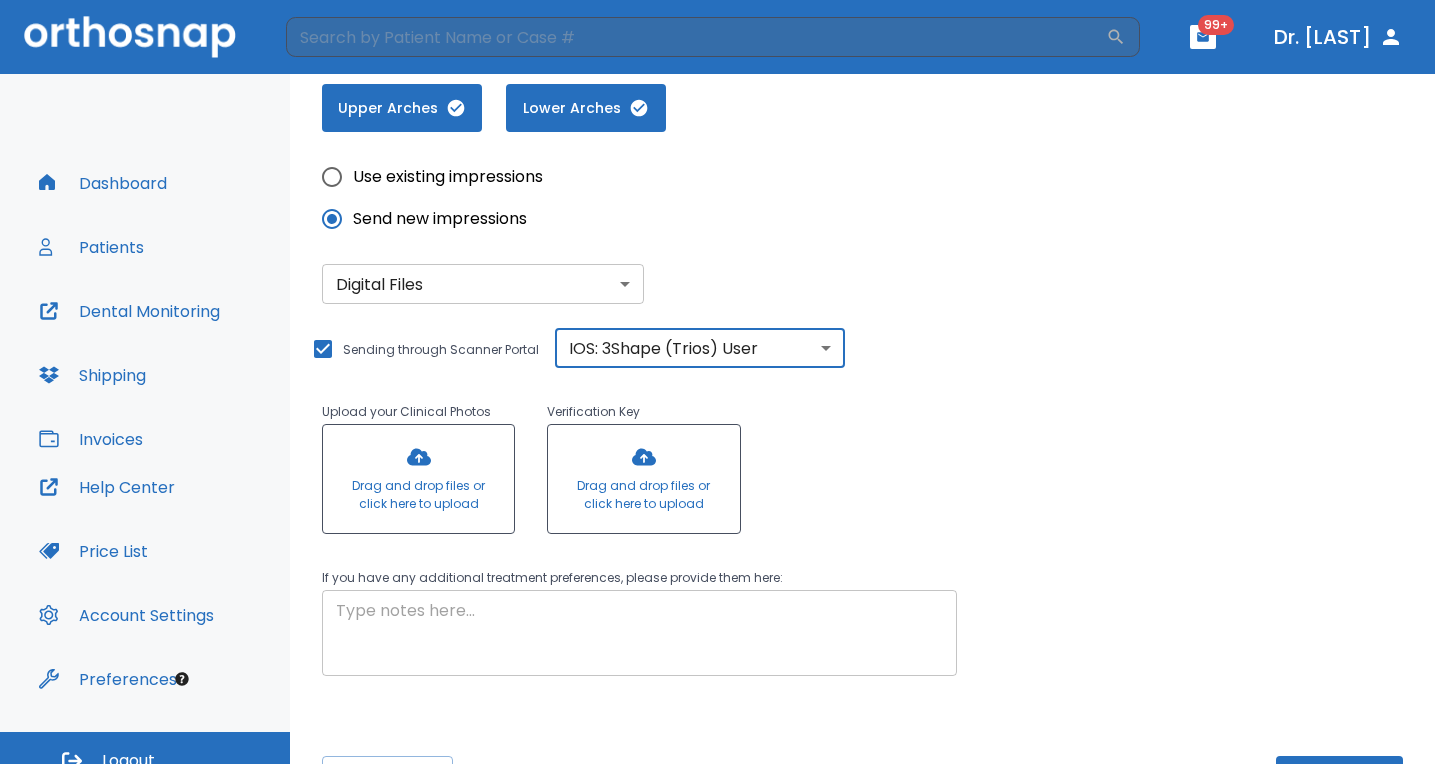 click at bounding box center [639, 633] 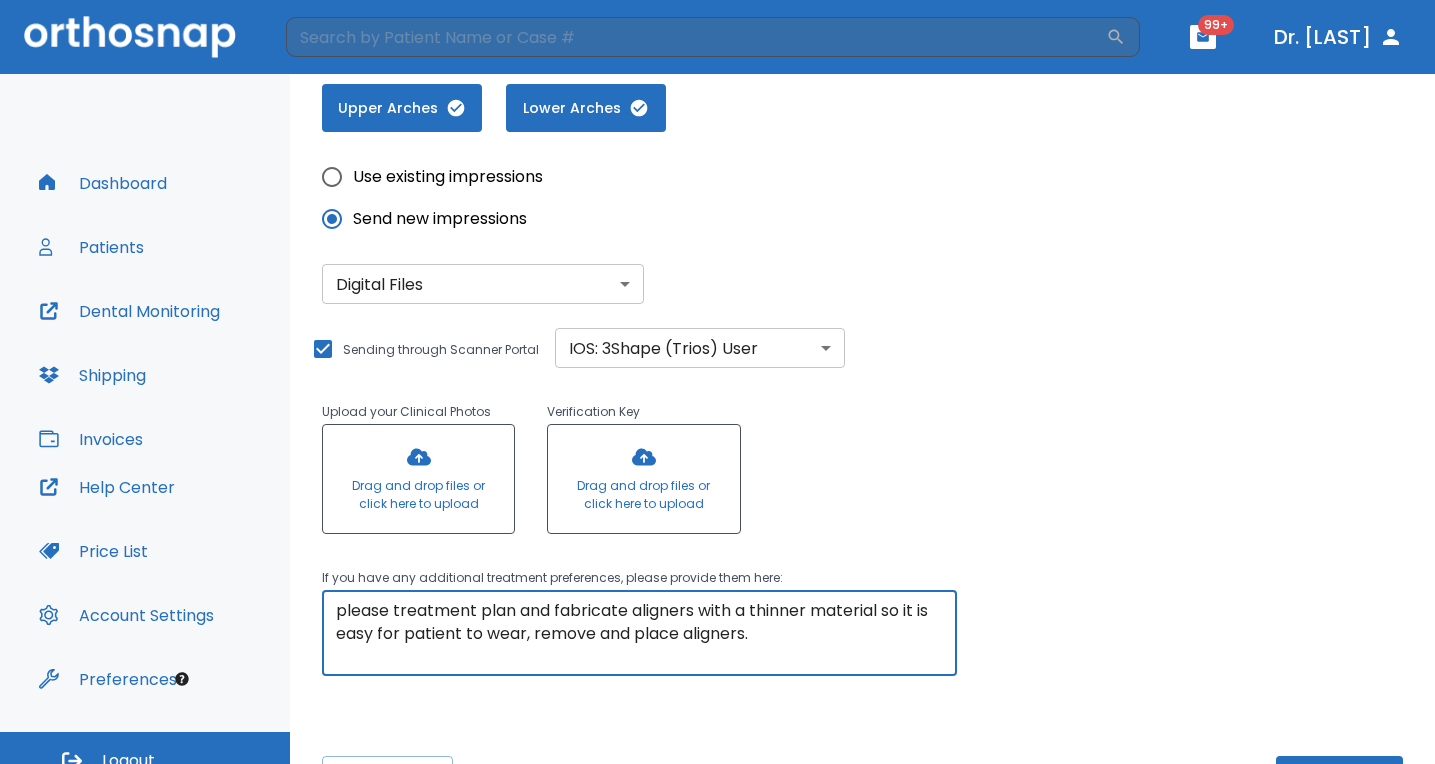 scroll, scrollTop: 490, scrollLeft: 0, axis: vertical 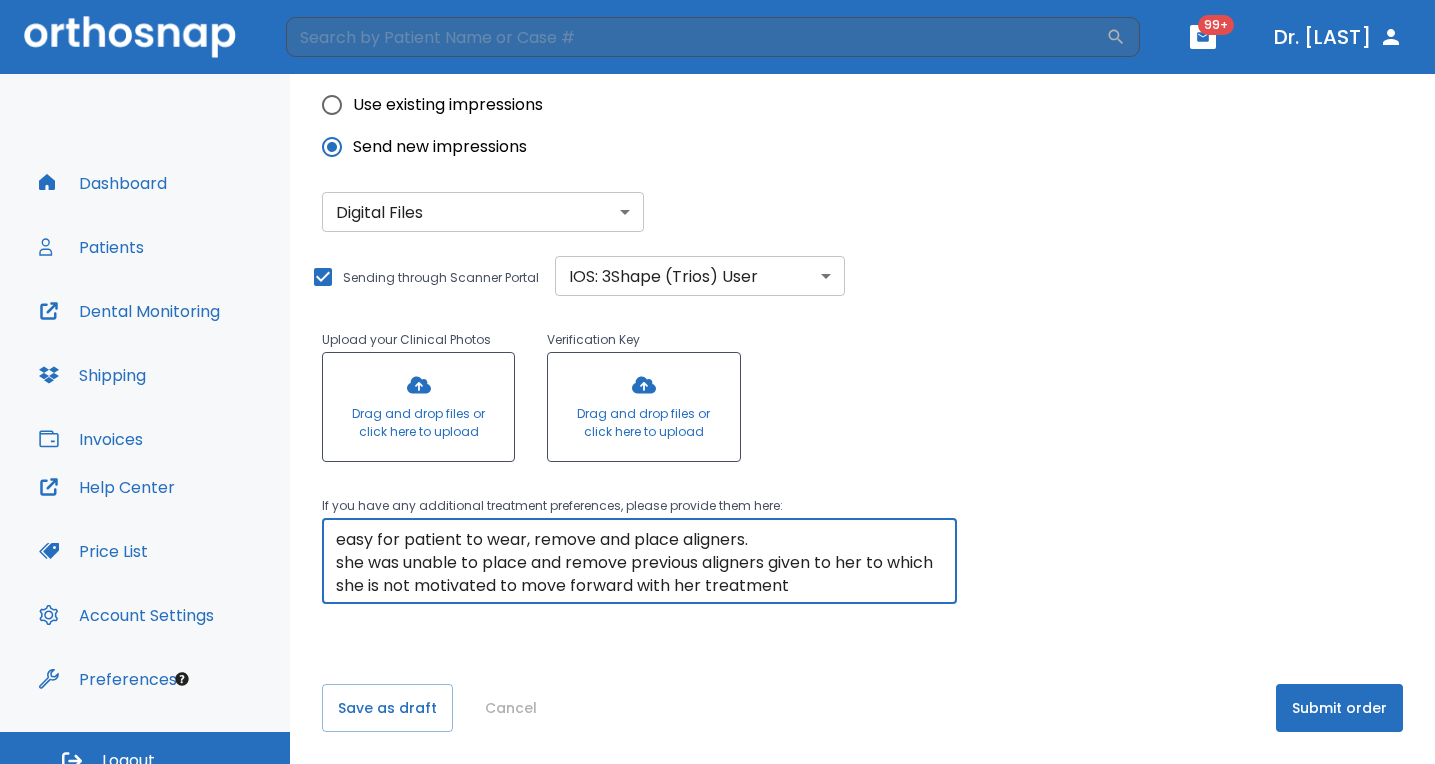 type on "please treatment plan and fabricate aligners with a thinner material so it is easy for patient to wear, remove and place aligners.
she was unable to place and remove previous aligners given to her to which she is not motivated to move forward with her treatment" 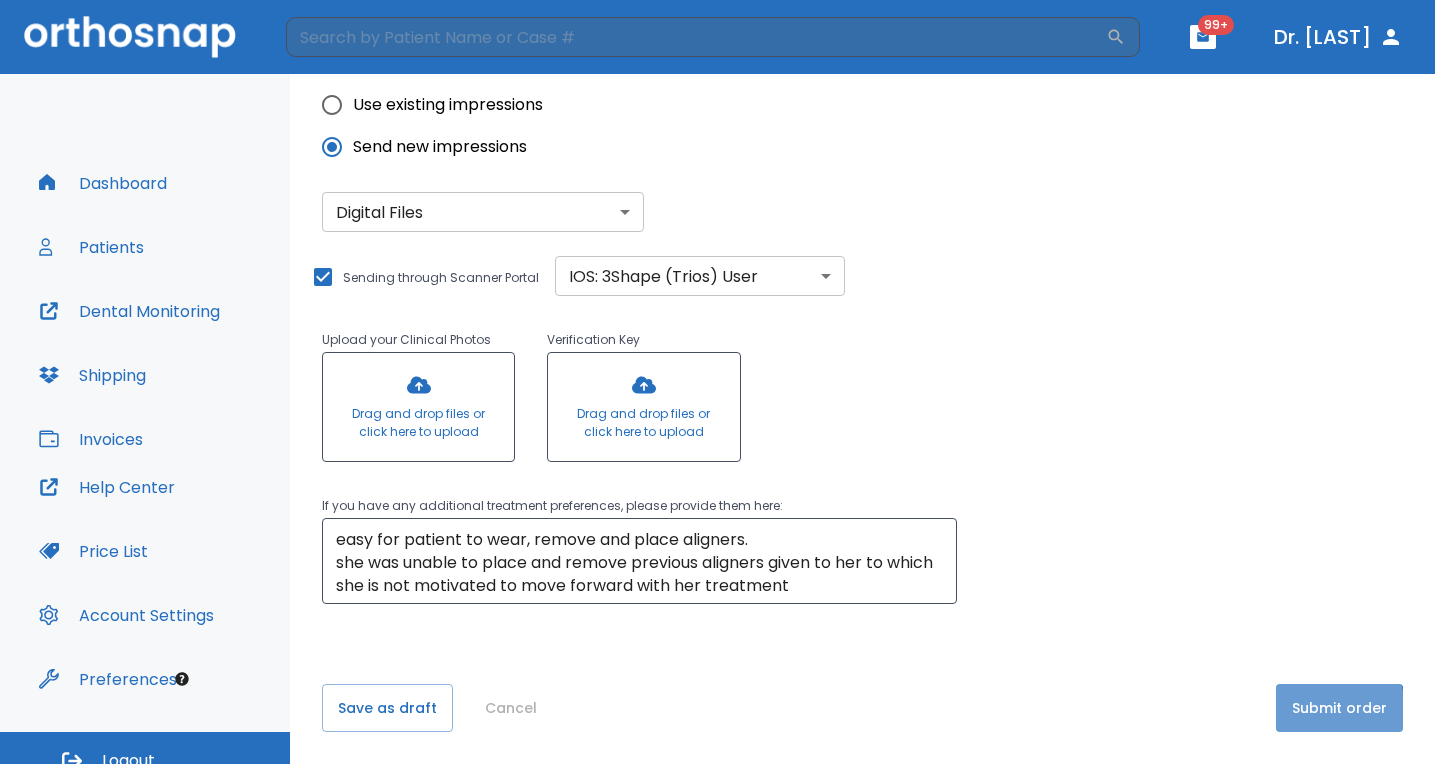 click on "Submit order" at bounding box center (1339, 708) 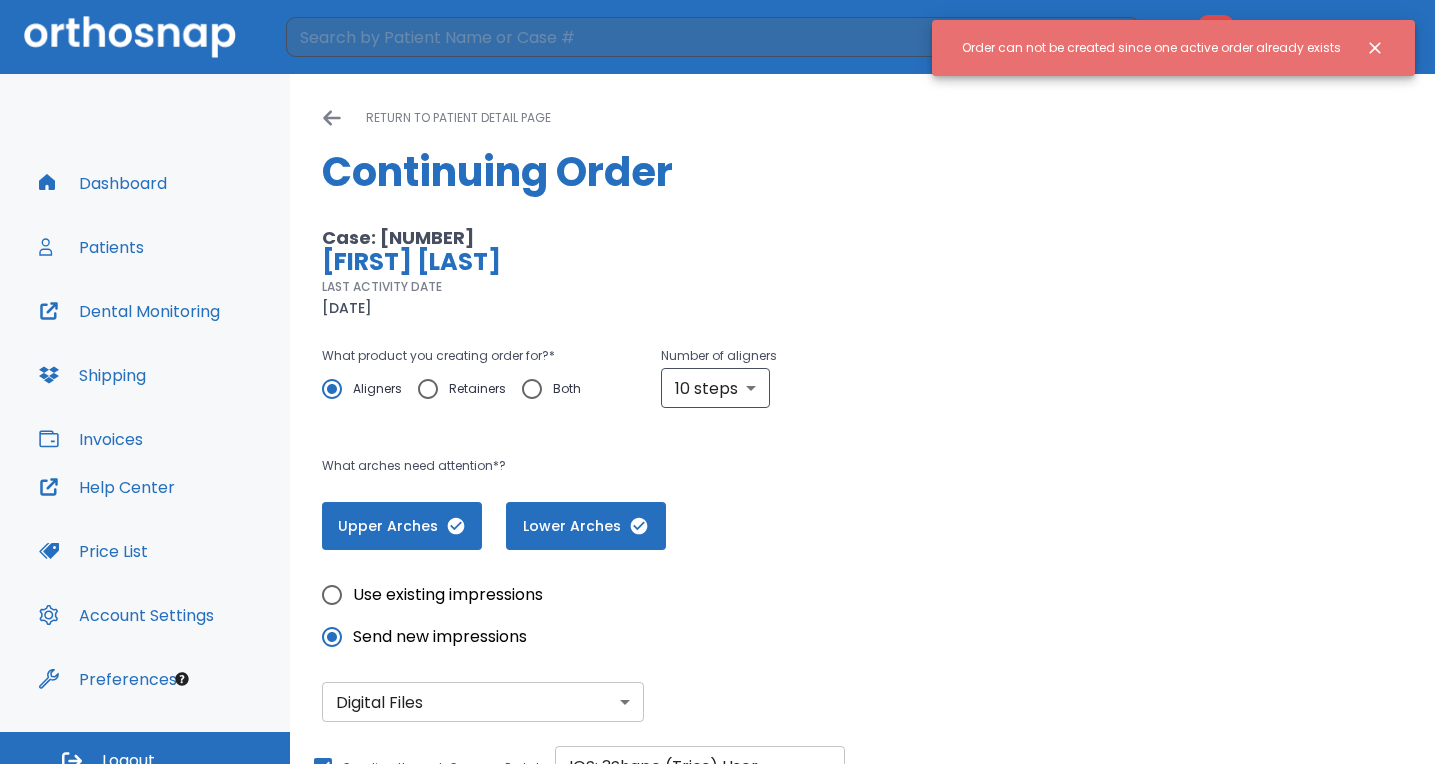 scroll, scrollTop: 490, scrollLeft: 0, axis: vertical 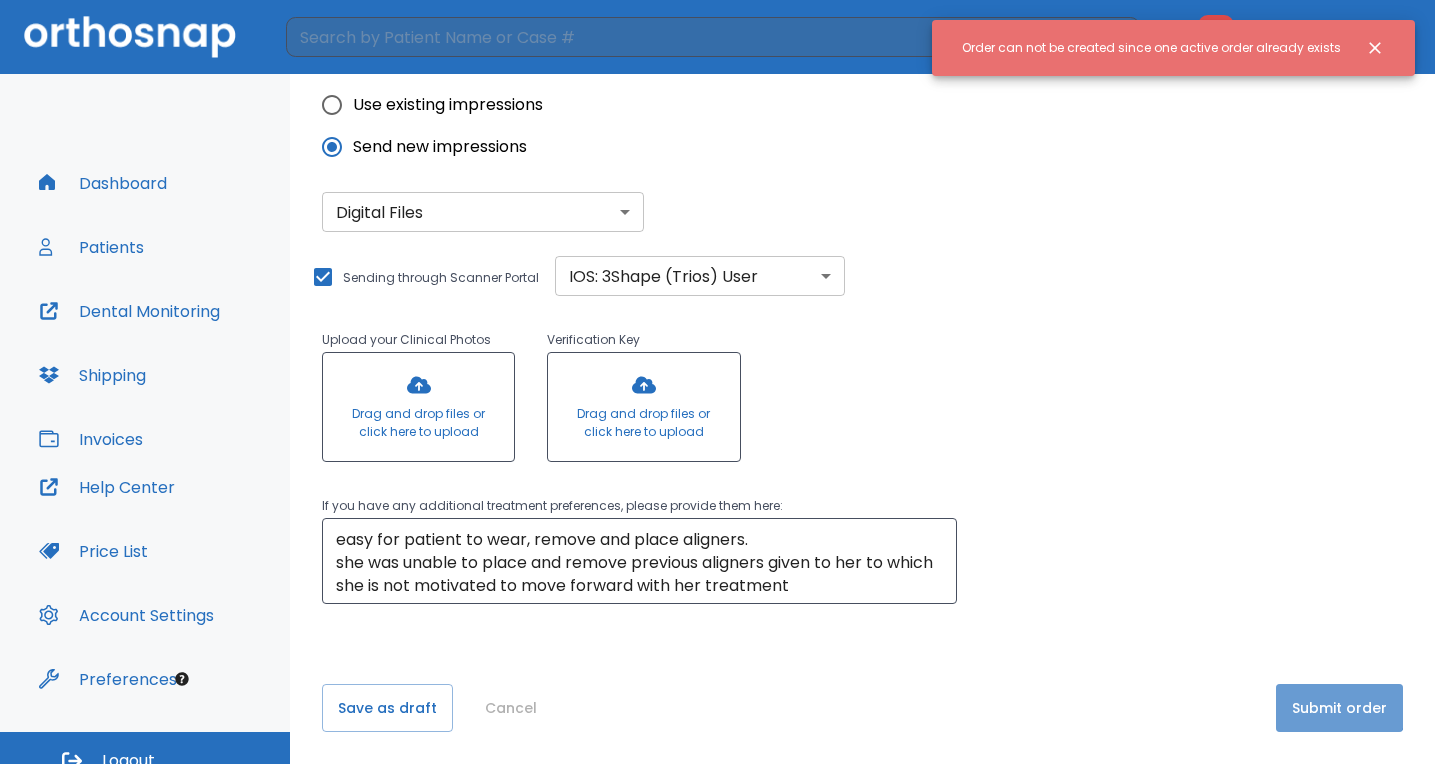 click on "Submit order" at bounding box center [1339, 708] 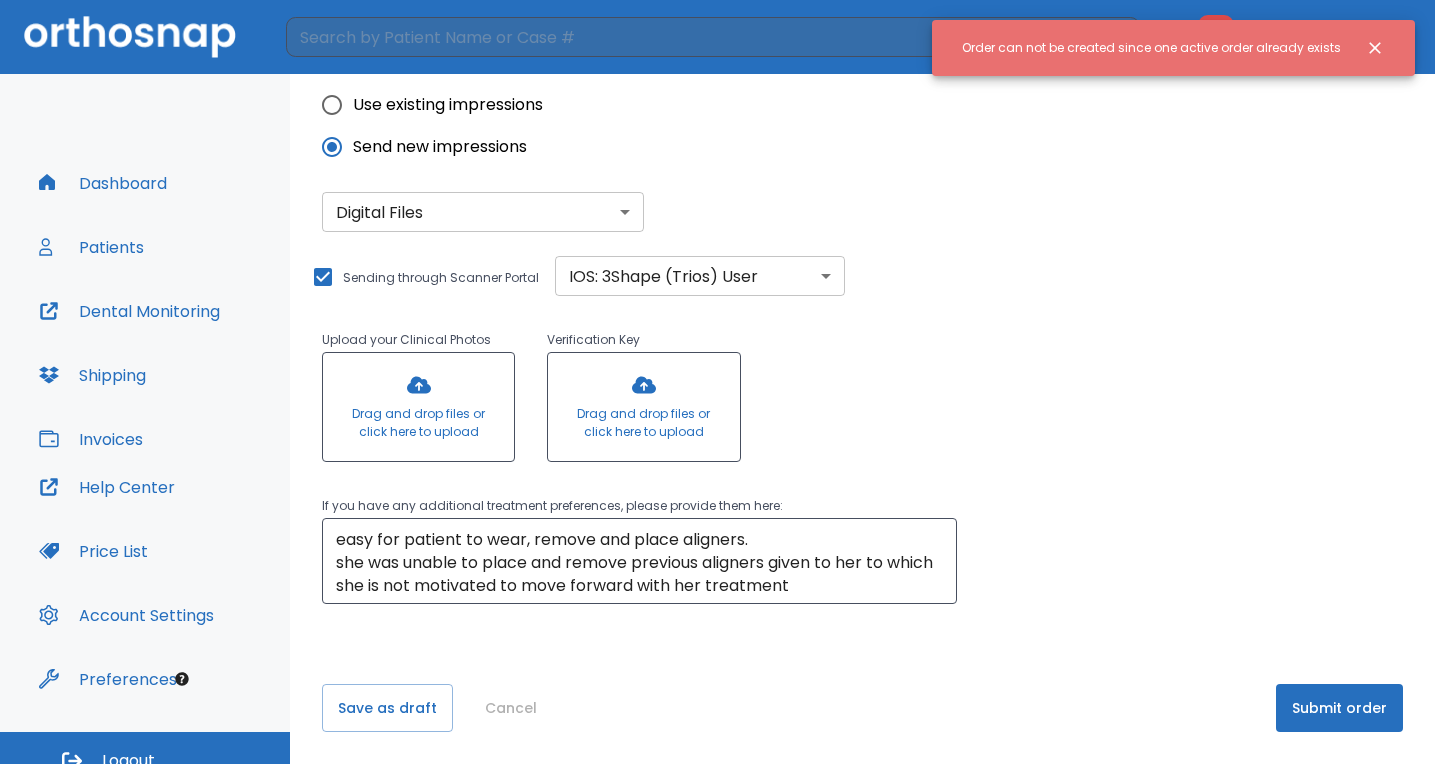 click on "Dashboard Patients Dental Monitoring Shipping Invoices" at bounding box center (145, 311) 